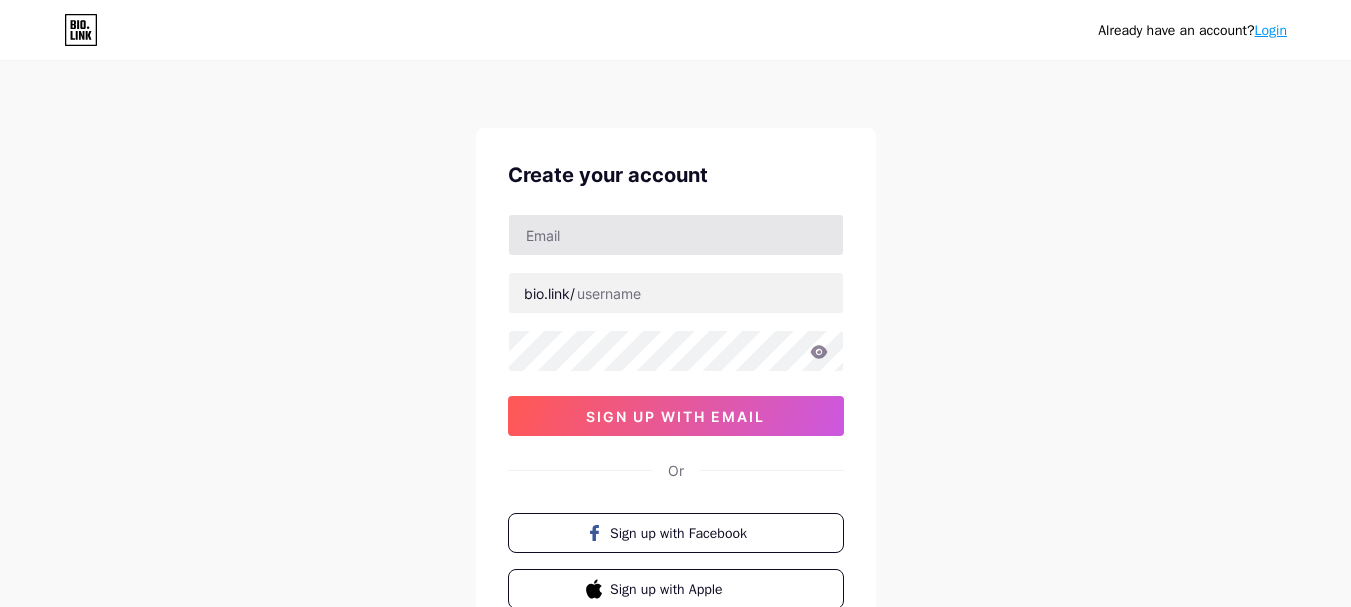 scroll, scrollTop: 0, scrollLeft: 0, axis: both 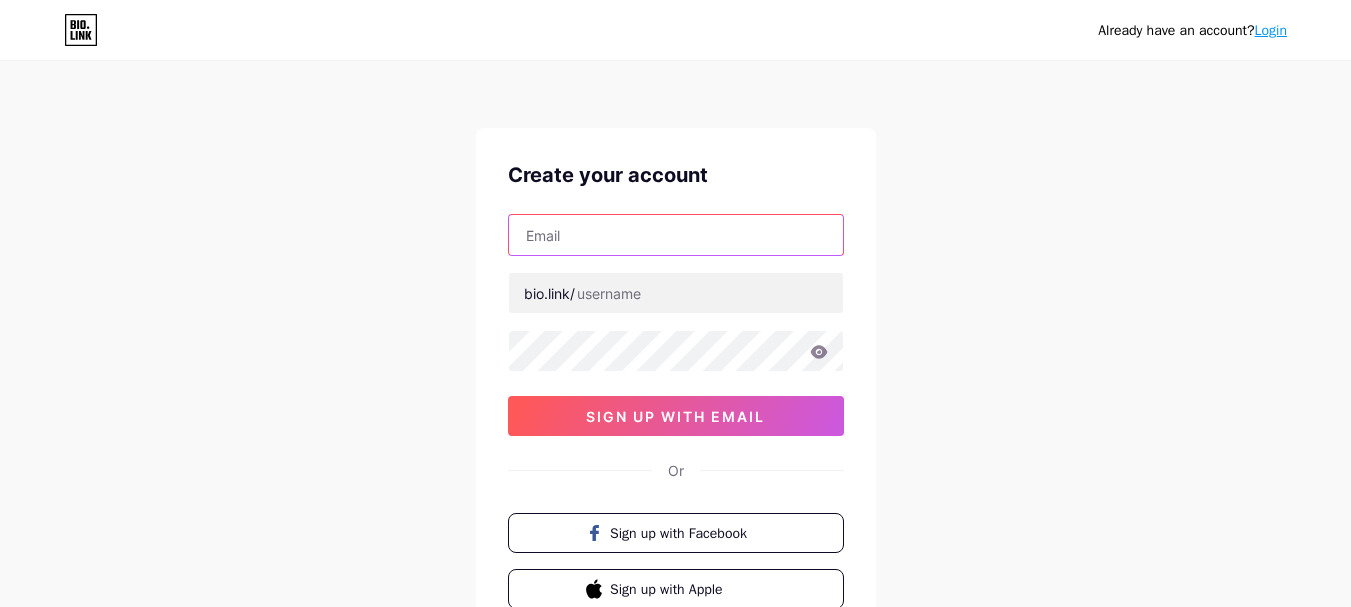 click at bounding box center [676, 235] 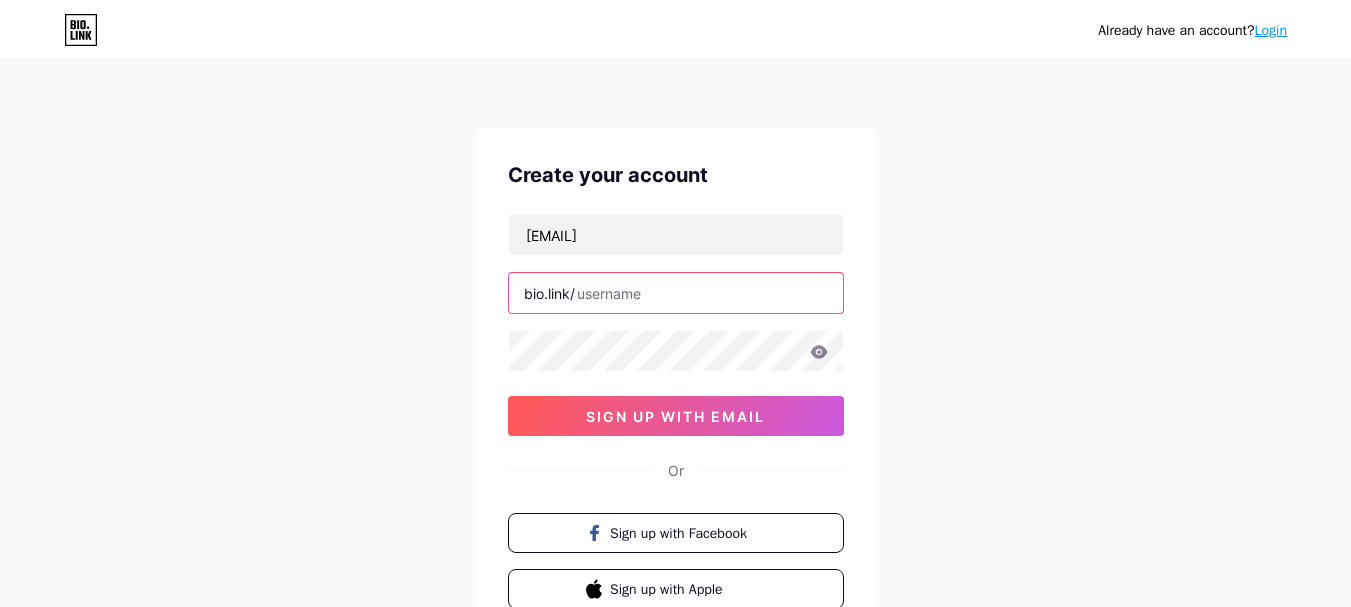 click at bounding box center [676, 293] 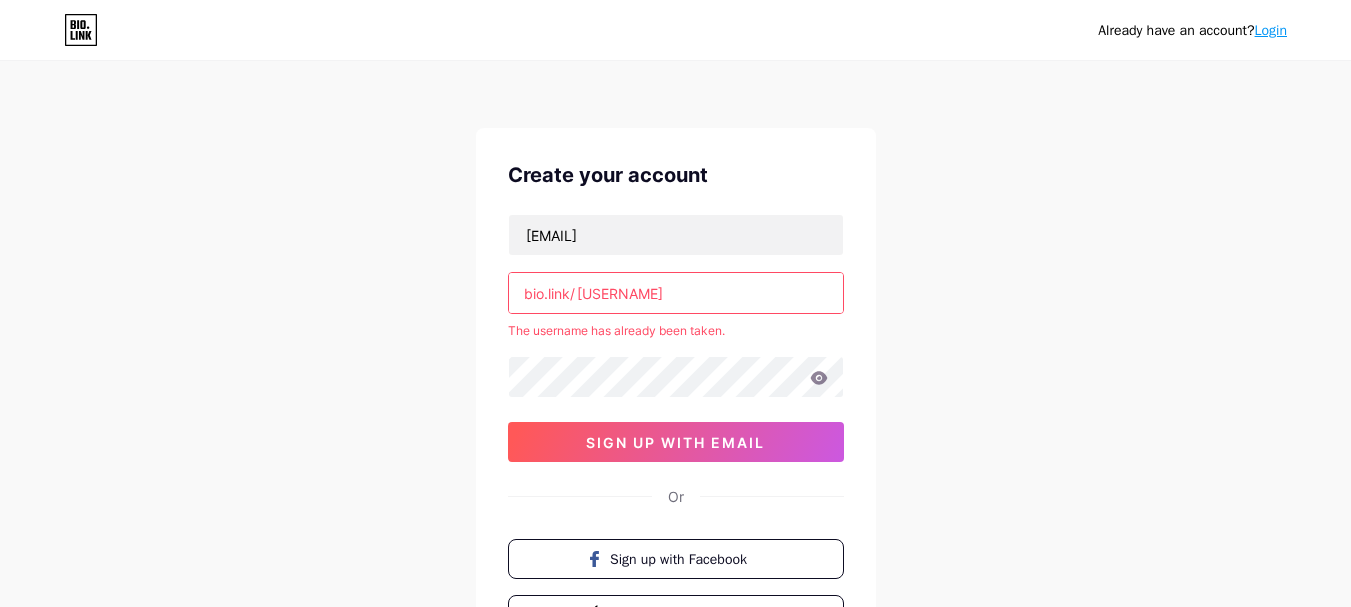 type on "[USERNAME]" 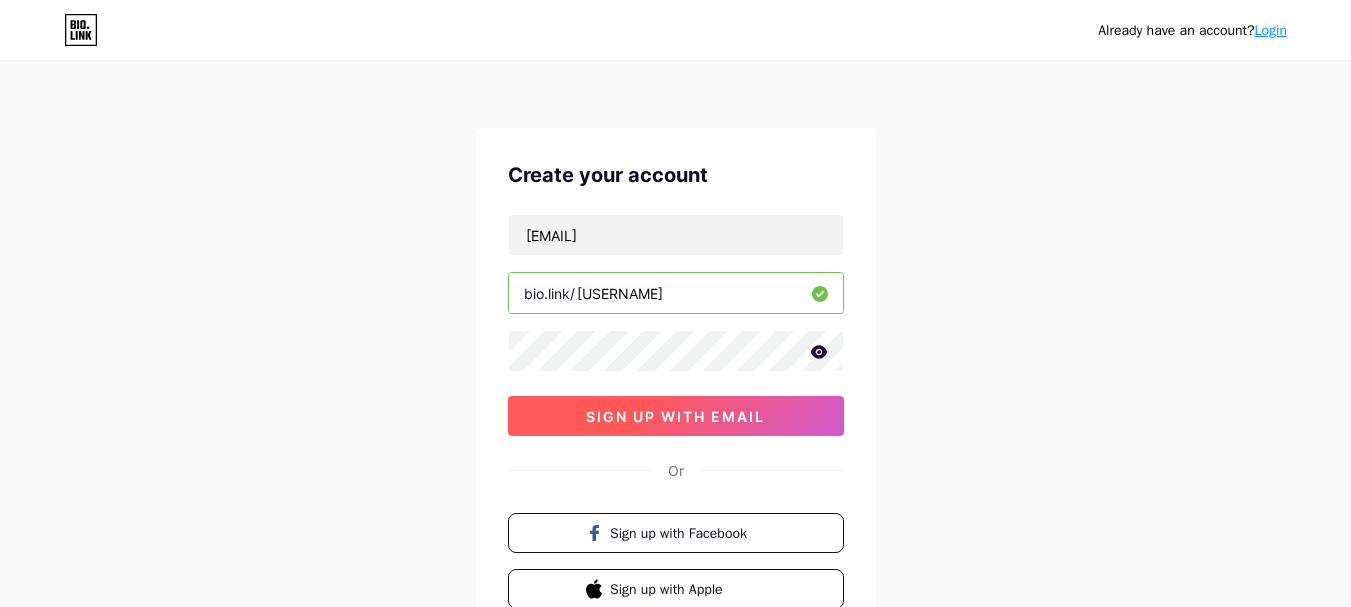 click on "sign up with email" at bounding box center (675, 416) 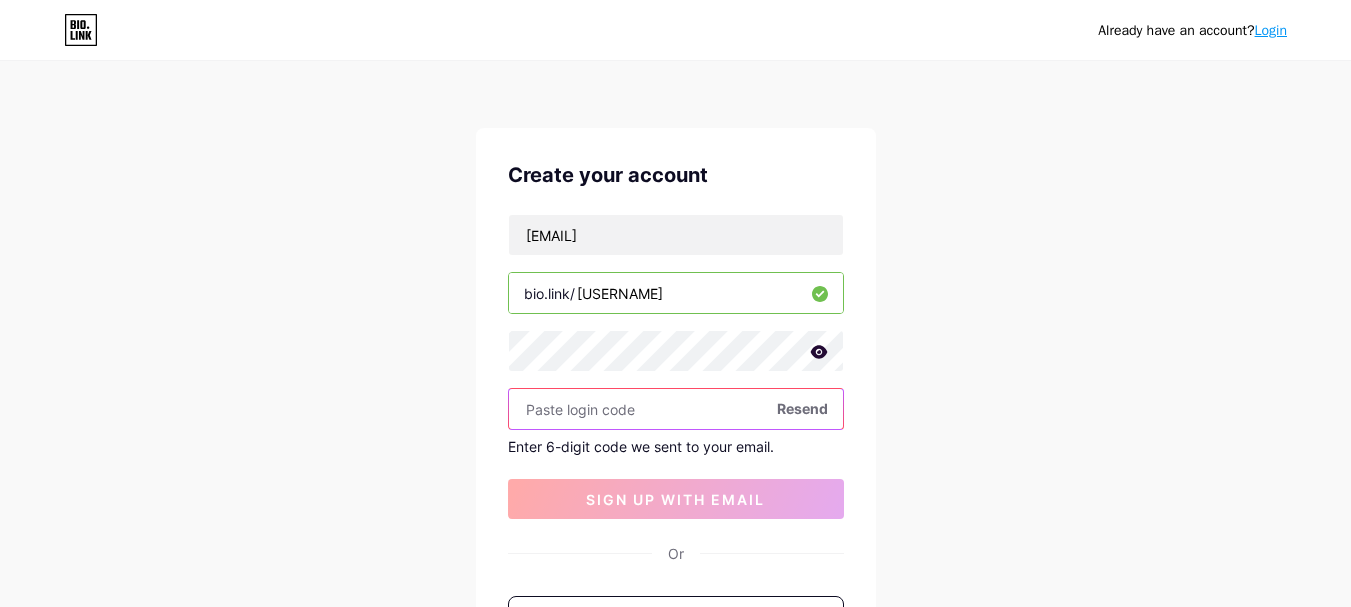 paste on "[NUMBER]" 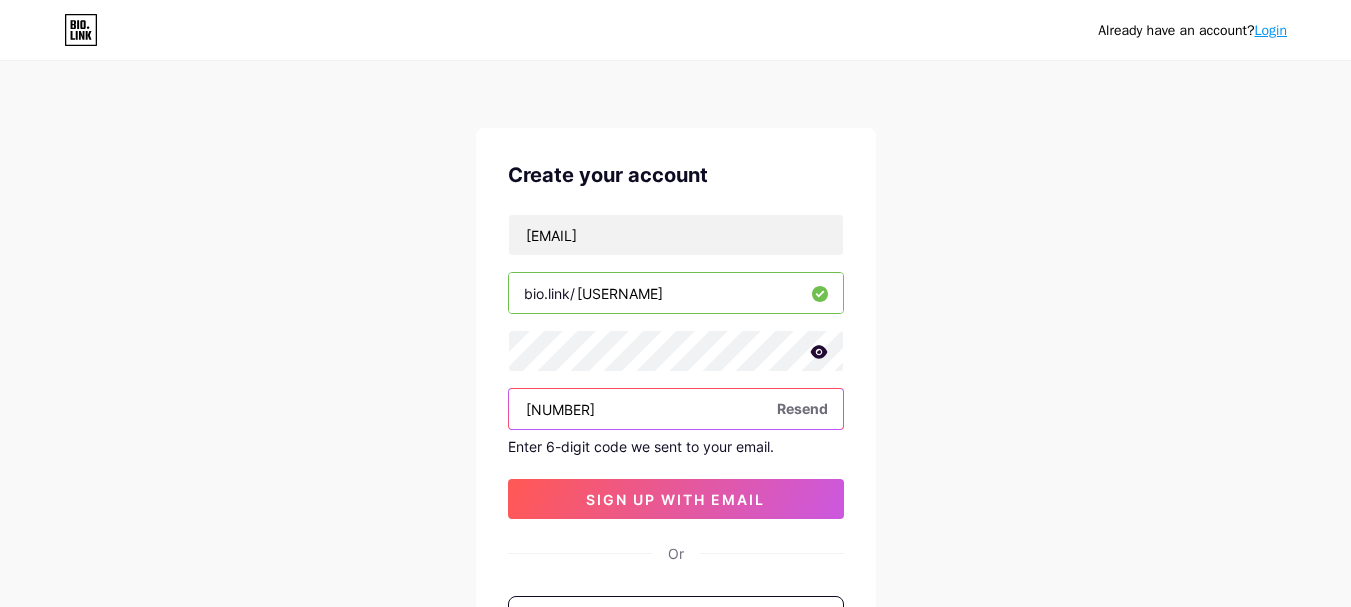 type on "[NUMBER]" 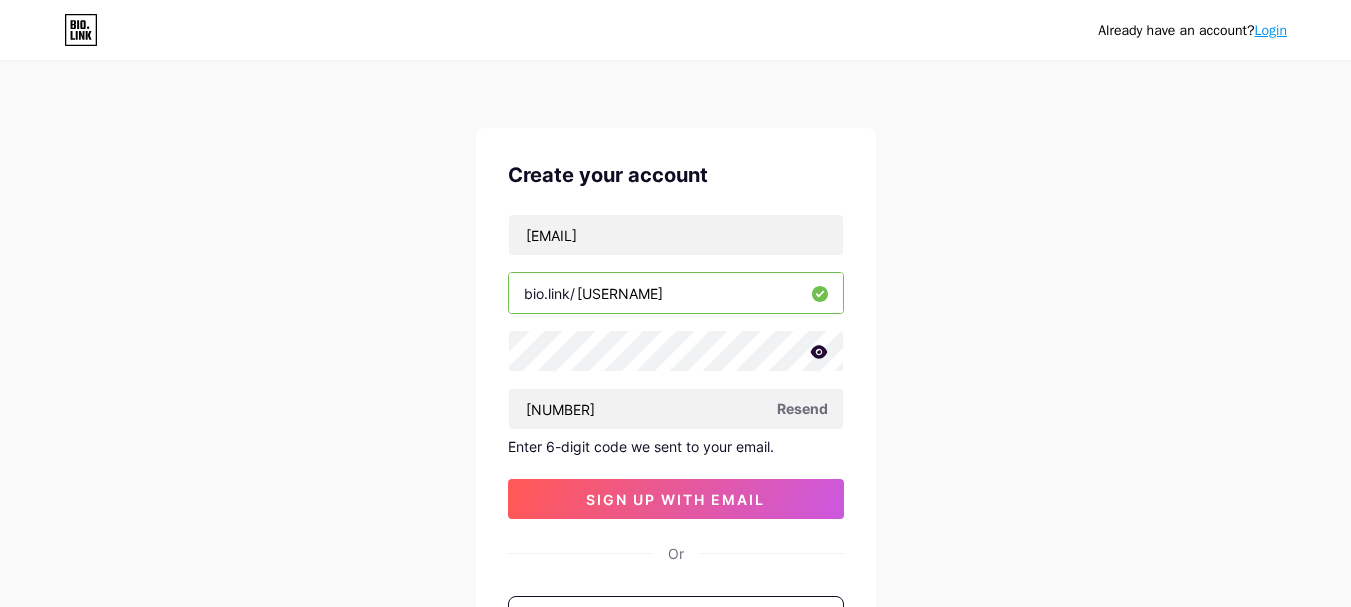 click on "Create your account     [EMAIL]     bio.link/   [USERNAME]               [NUMBER]   Resend     Enter 6-digit code we sent to your email.         sign up with email         Or       Sign up with Facebook
Sign up with Apple" at bounding box center [676, 426] 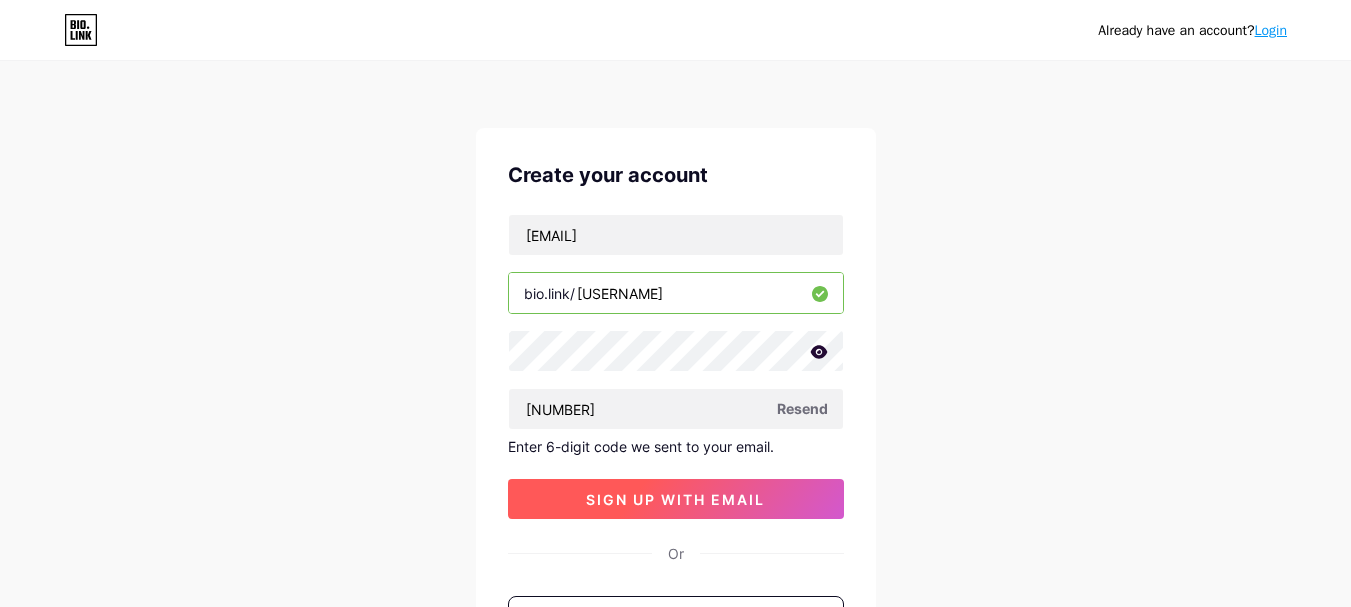 click on "sign up with email" at bounding box center (676, 499) 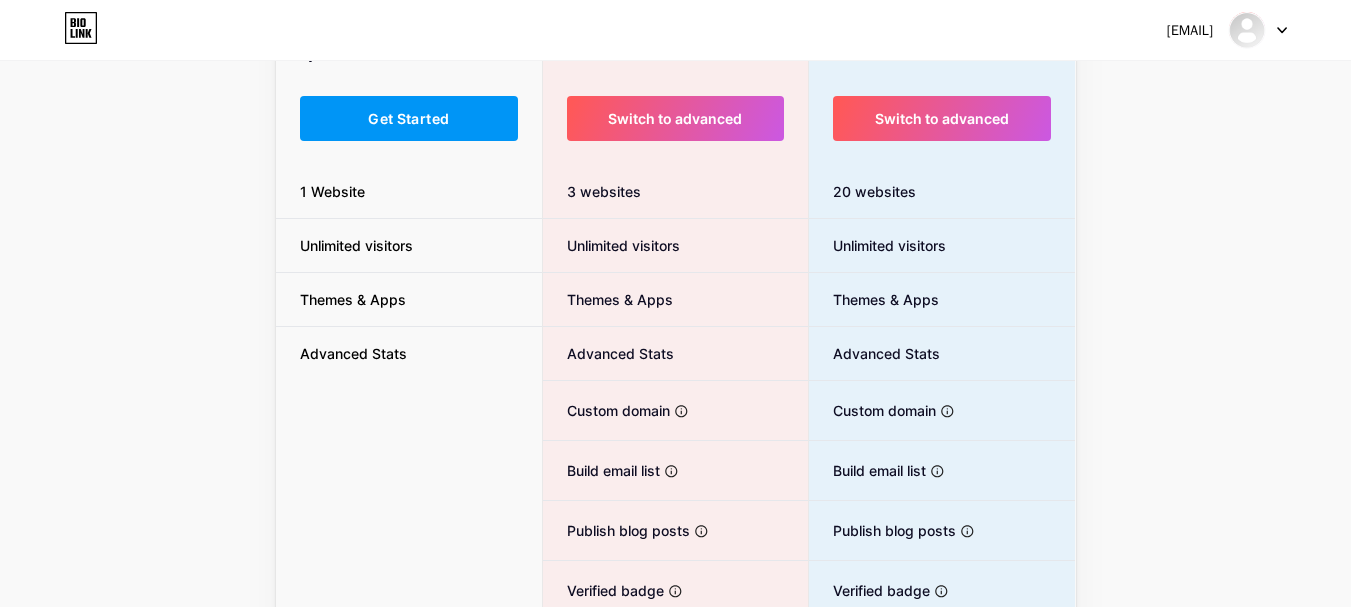 scroll, scrollTop: 75, scrollLeft: 0, axis: vertical 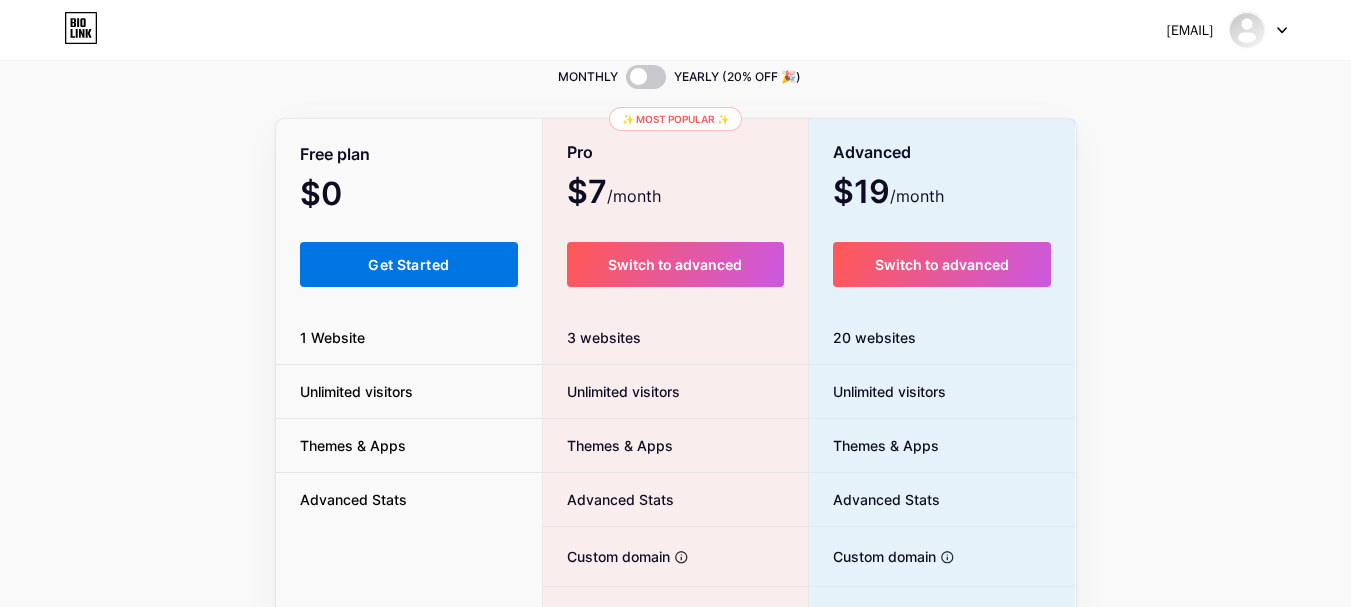 click on "Get Started" at bounding box center (409, 264) 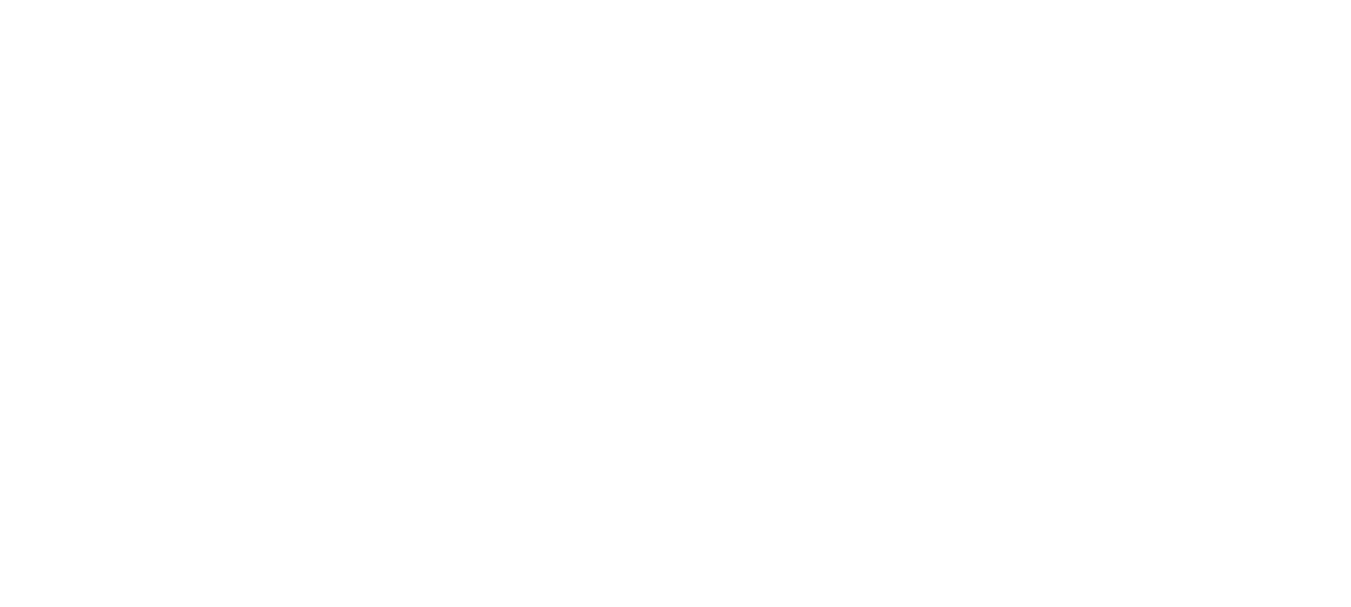 scroll, scrollTop: 0, scrollLeft: 0, axis: both 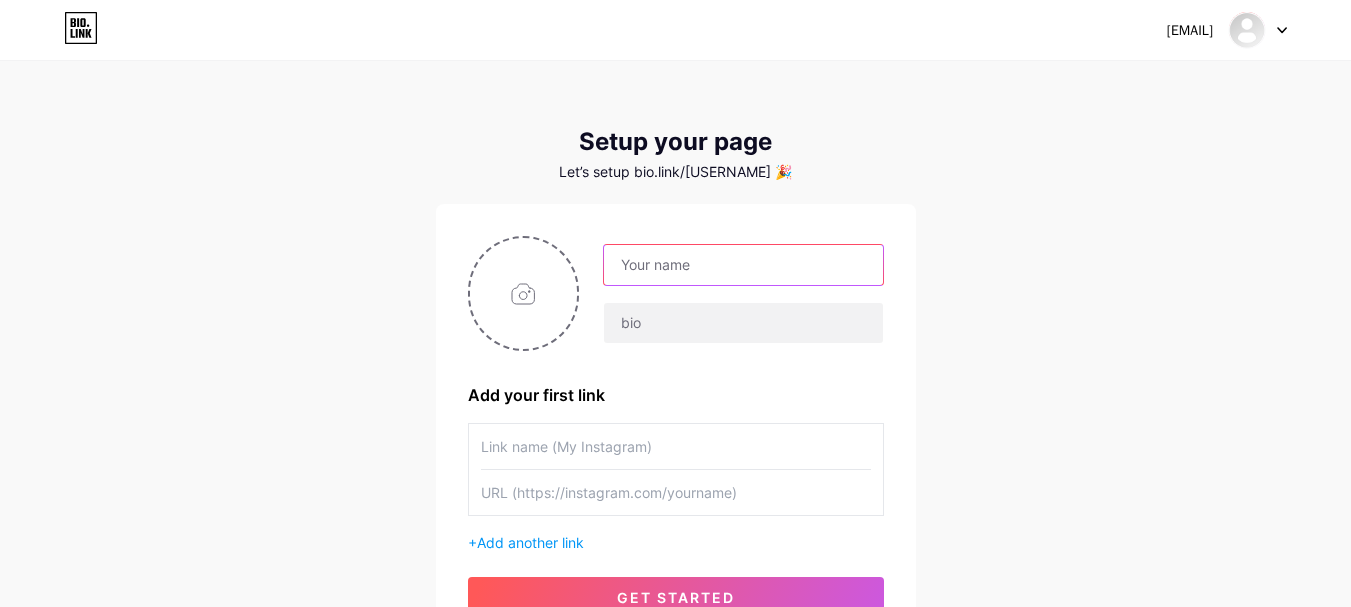 click at bounding box center [743, 265] 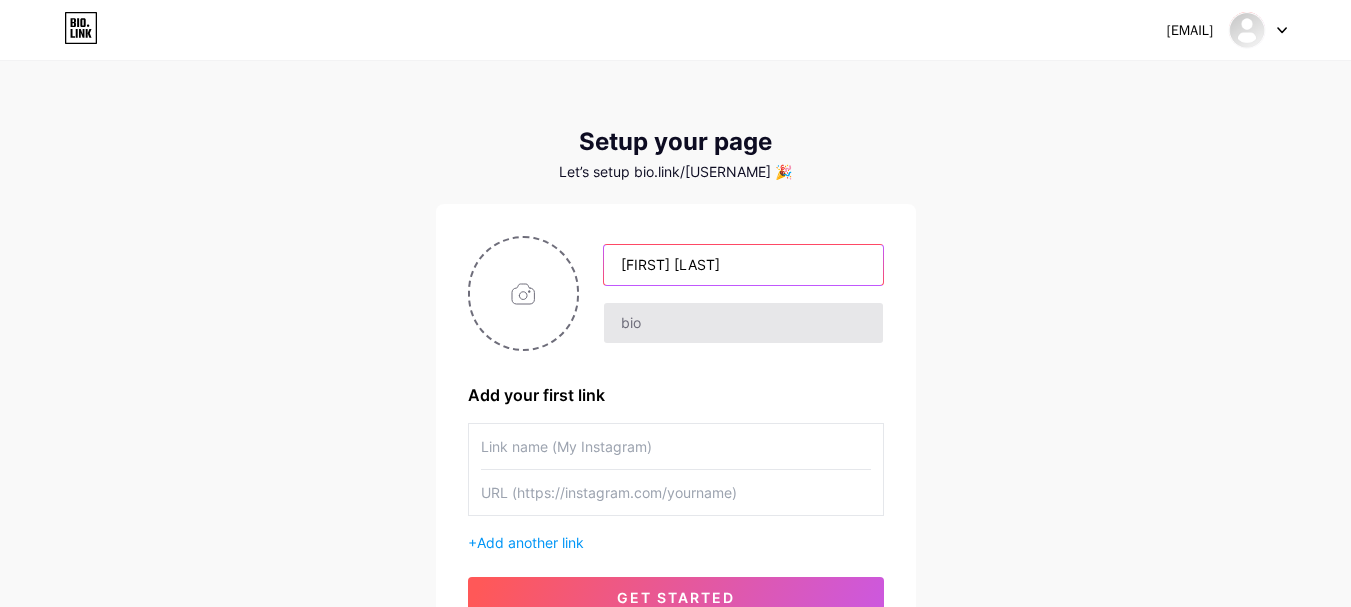 type on "[FIRST] [LAST]" 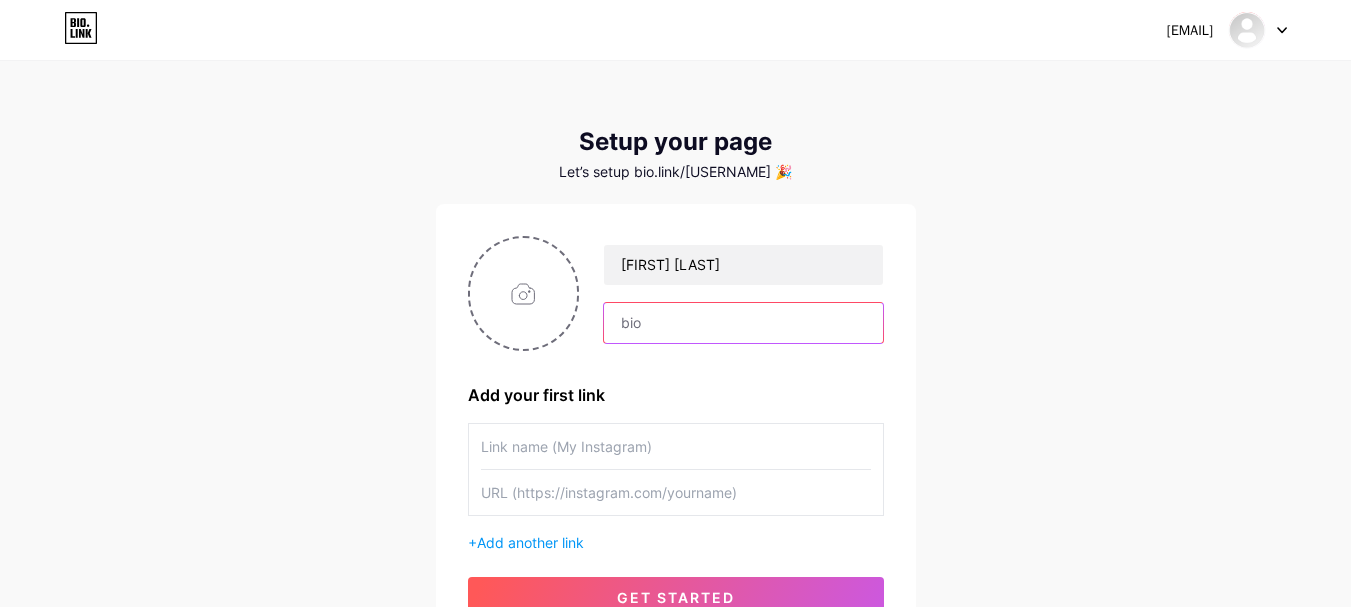 click at bounding box center (743, 323) 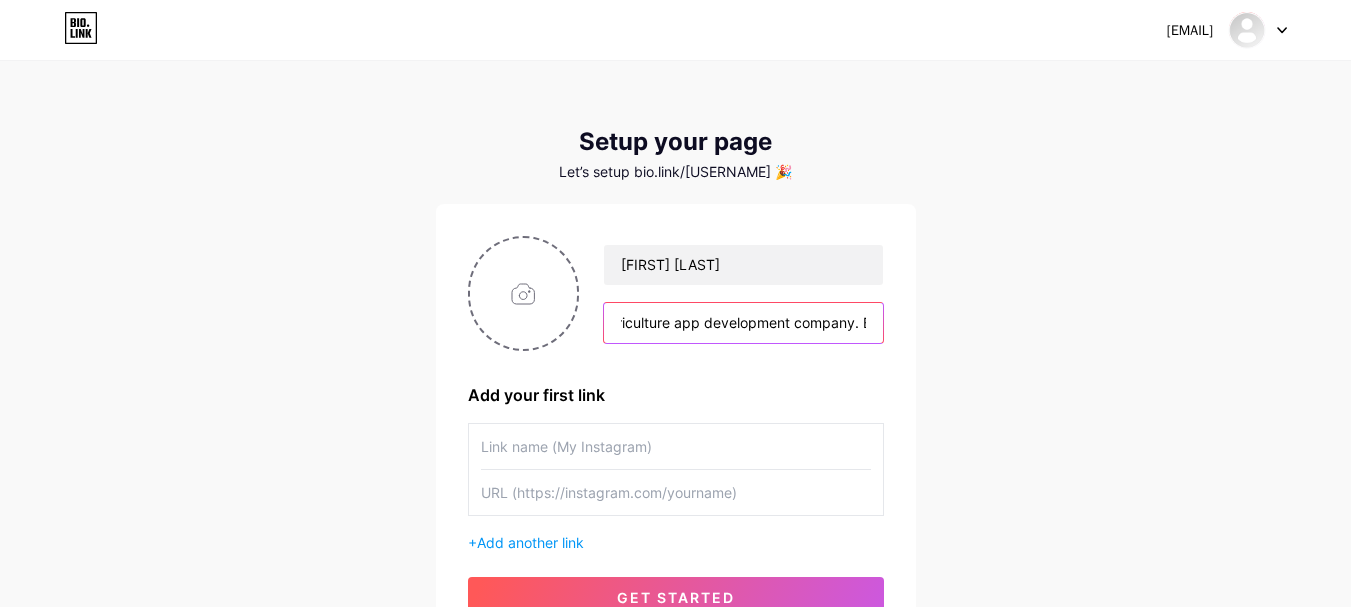 scroll, scrollTop: 0, scrollLeft: 0, axis: both 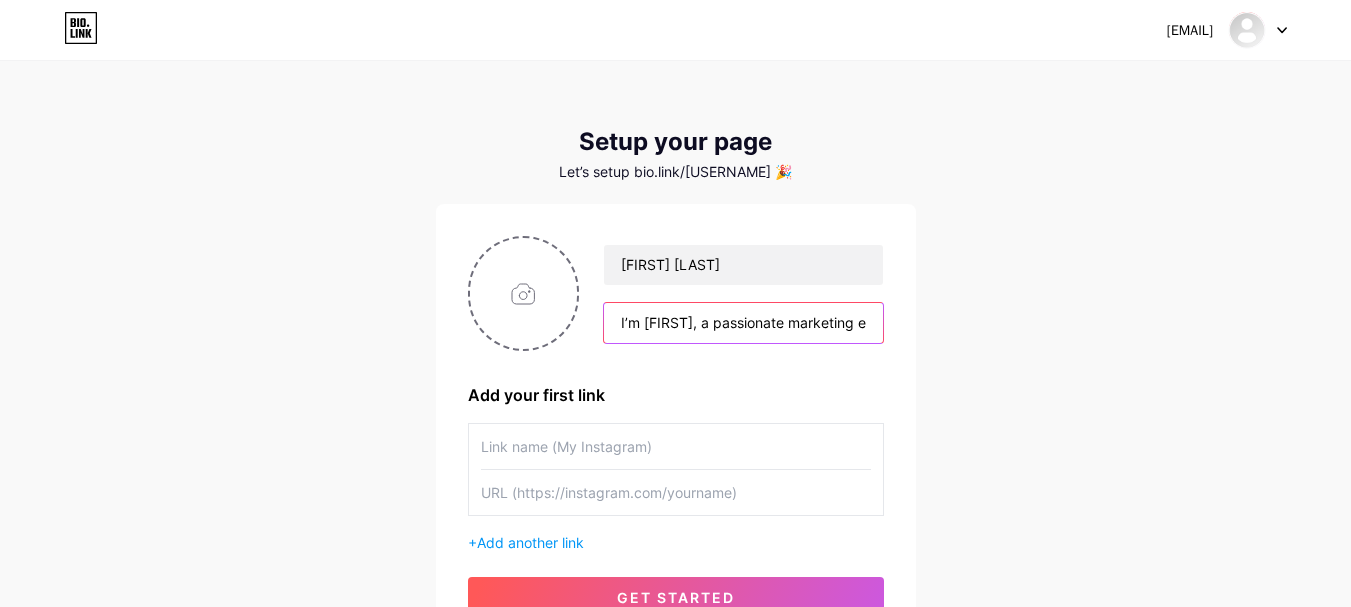 drag, startPoint x: 809, startPoint y: 329, endPoint x: 541, endPoint y: 367, distance: 270.68063 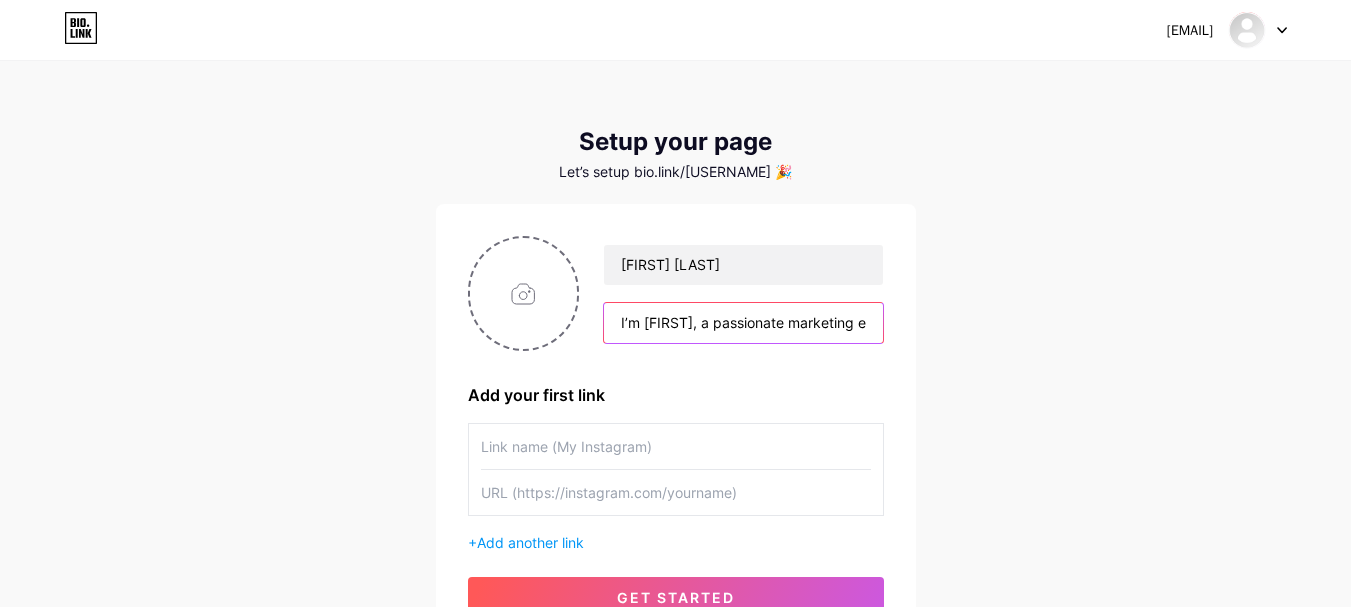 click on "[FIRST] [LAST]     I’m [FIRST], a passionate marketing executive at JPLoft, a leading agriculture app development company. Beyond marketing, I enjoy discussing emerging technologies and future innovations.     Add your first link
+  Add another link     get started" at bounding box center (676, 426) 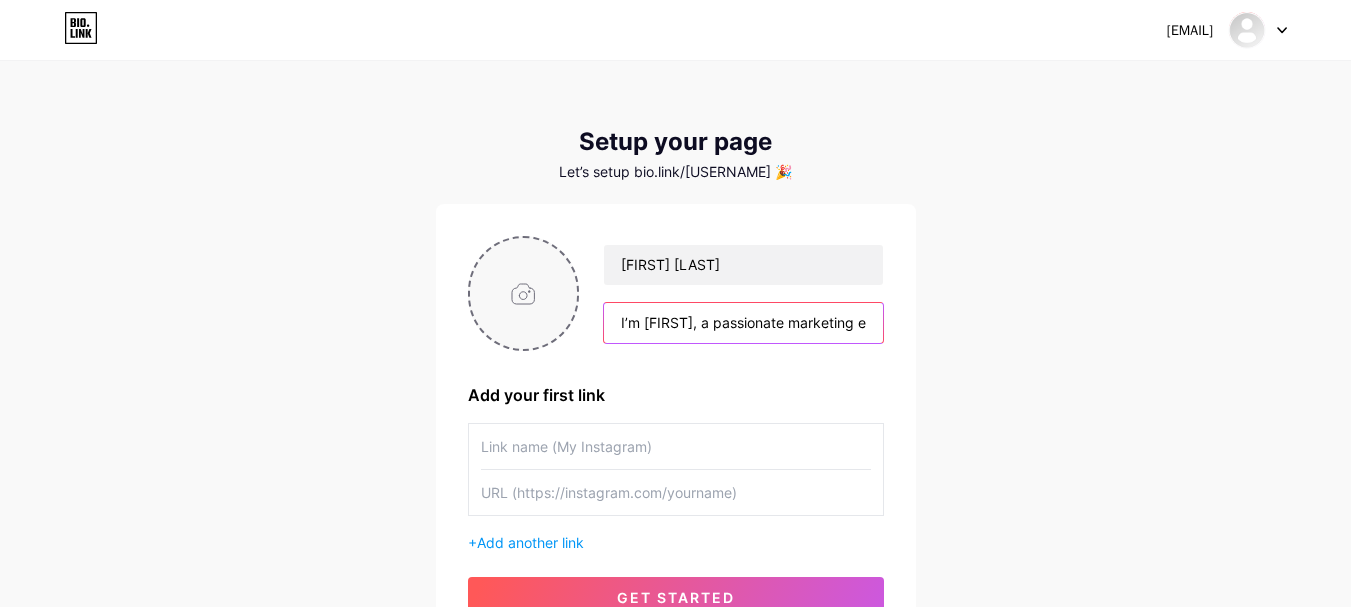 type on "I’m [FIRST], a passionate marketing executive at JPLoft, a leading agriculture app development company. Beyond marketing, I enjoy discussing emerging technologies and future innovations." 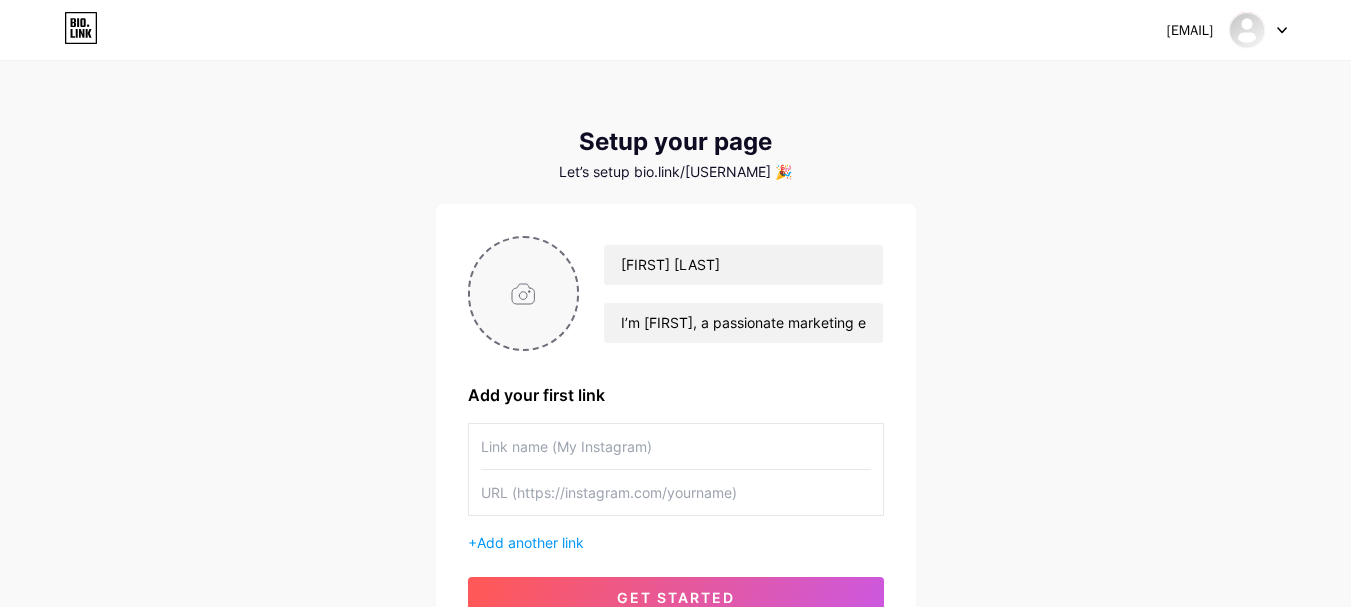 click at bounding box center (524, 293) 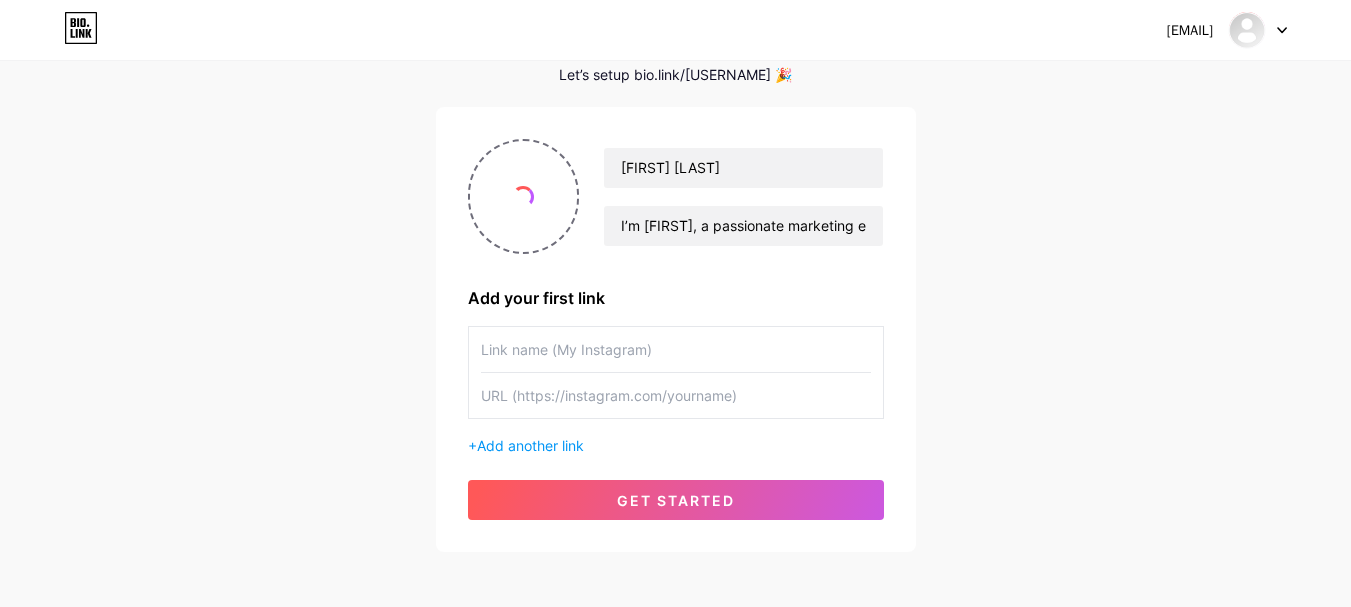 scroll, scrollTop: 186, scrollLeft: 0, axis: vertical 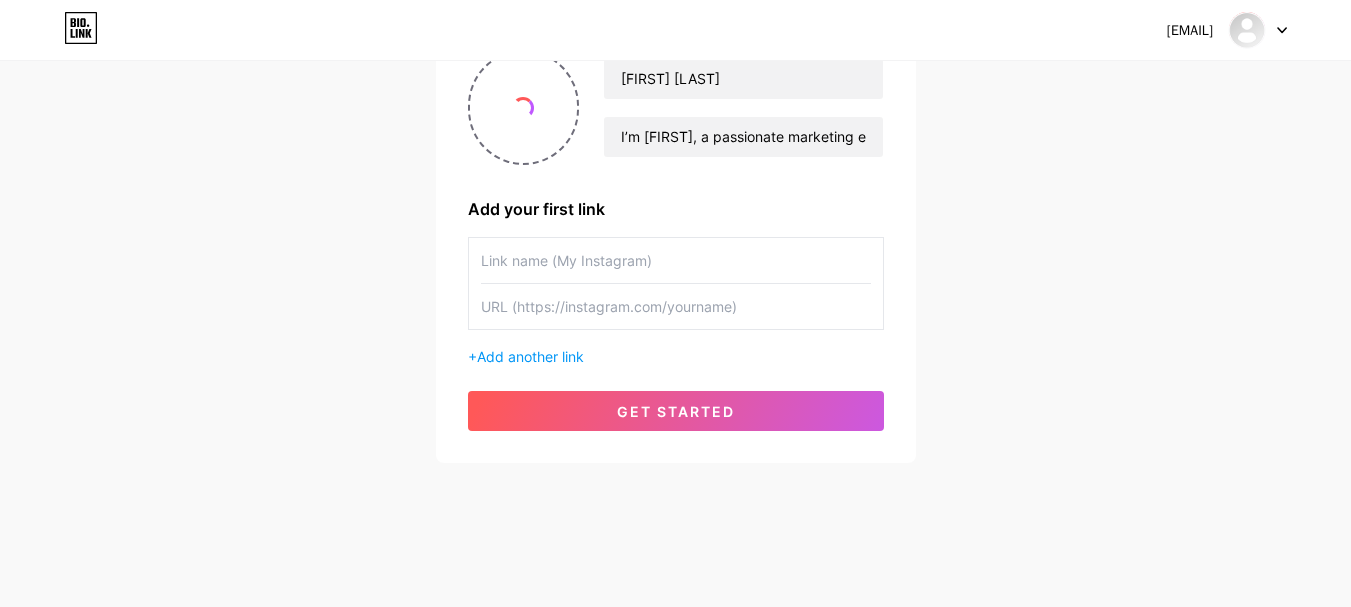 click at bounding box center (676, 260) 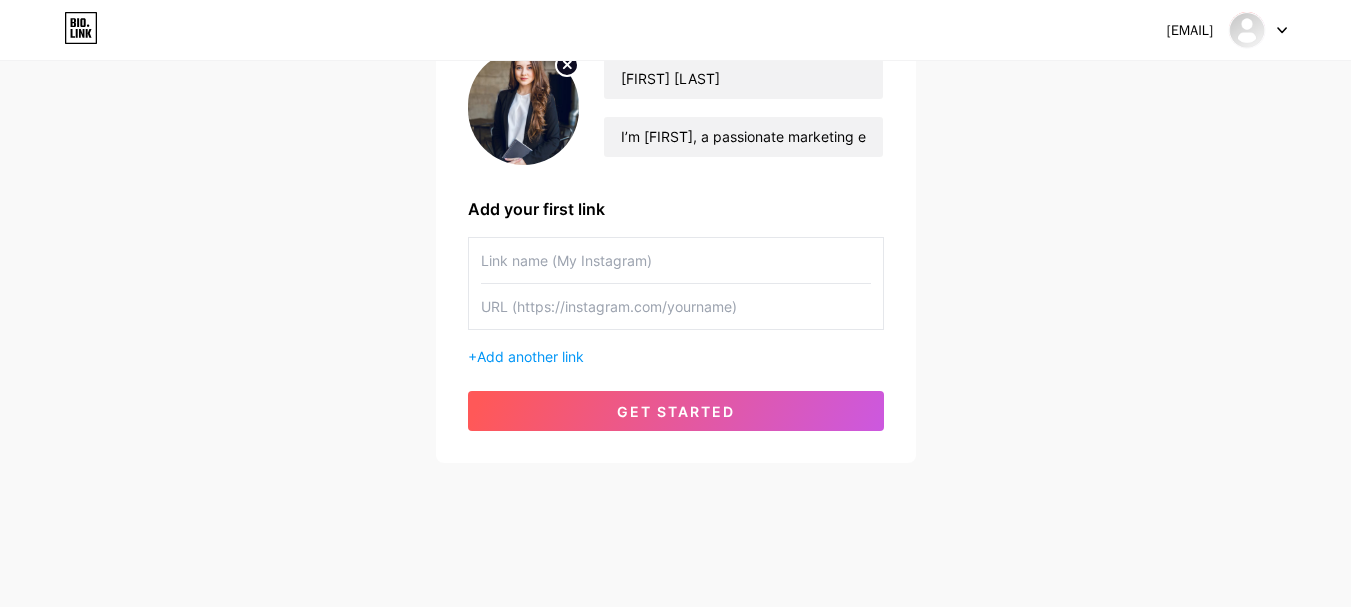 paste on "https://www.jploft.com/agriculture-app-development" 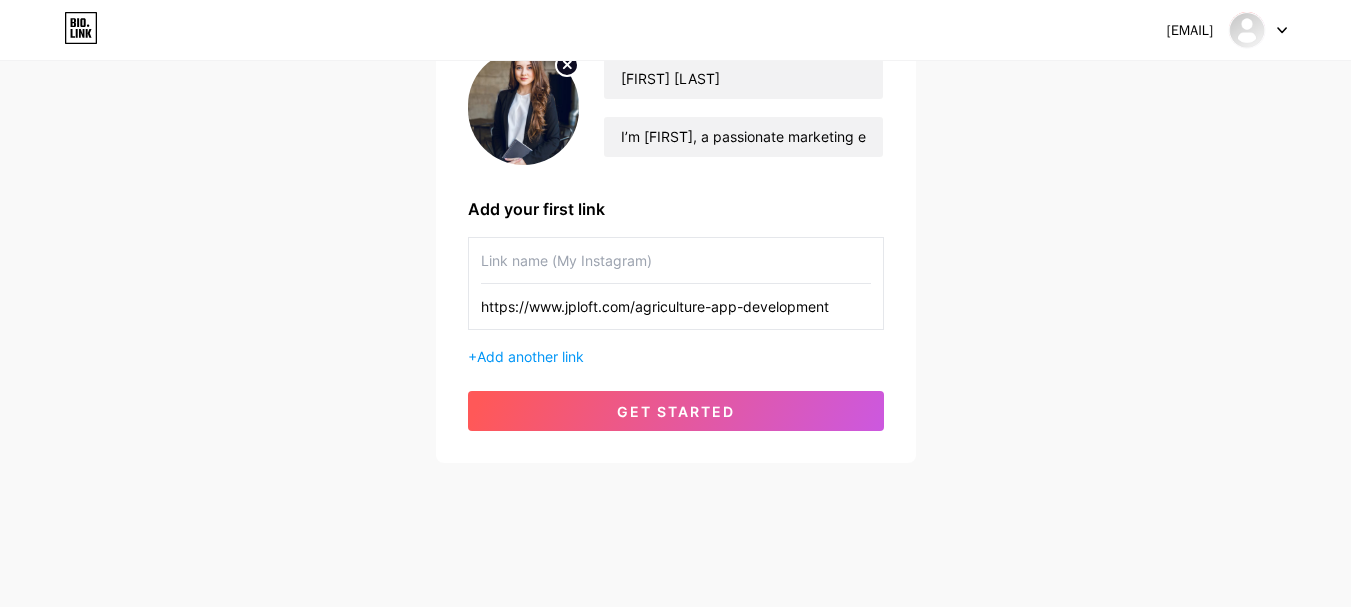 click on "https://www.jploft.com/agriculture-app-development" at bounding box center [676, 306] 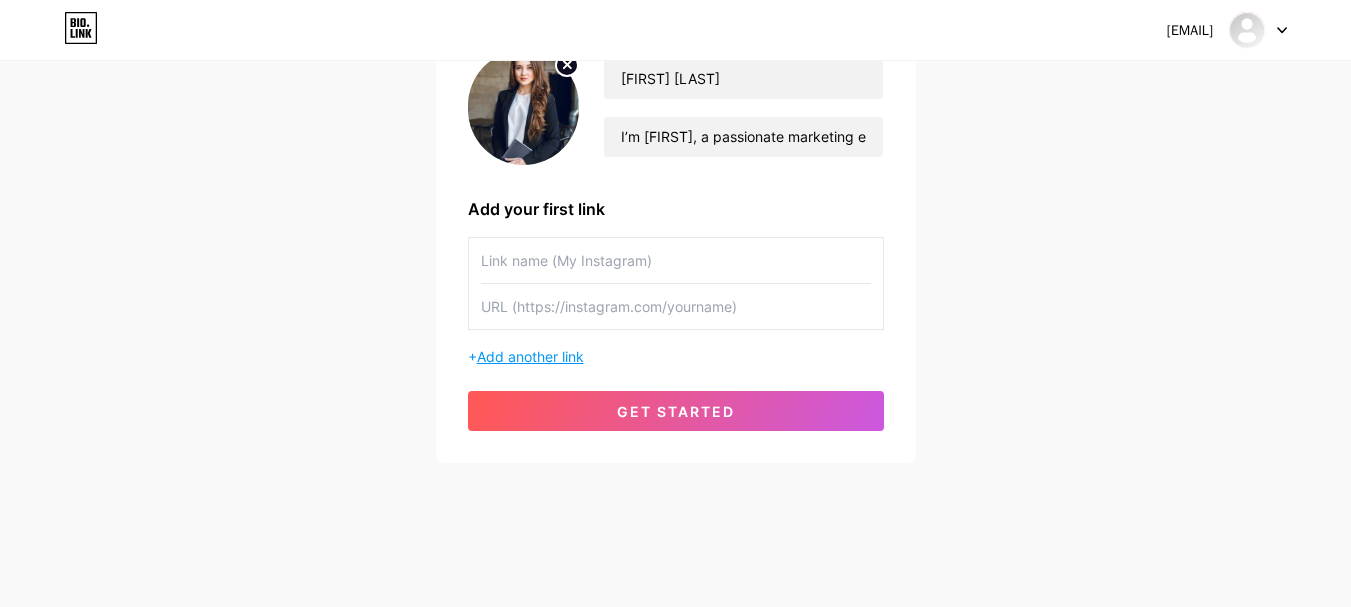 click on "Add another link" at bounding box center (530, 356) 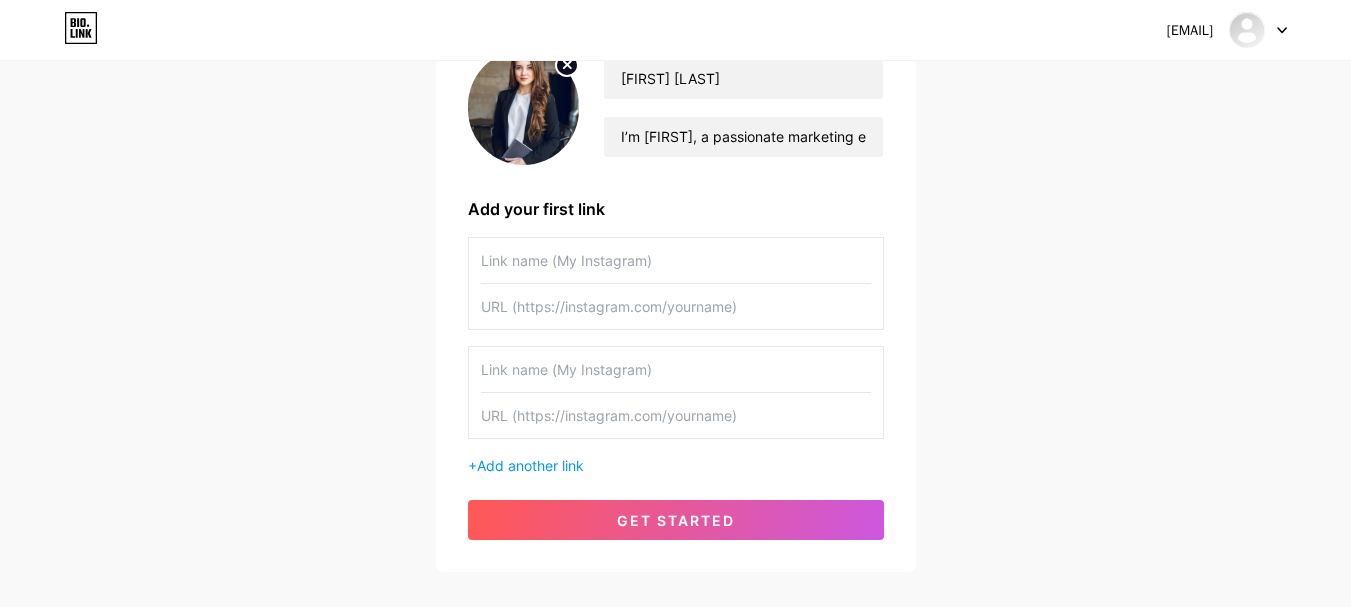 click on "+  Add another link" at bounding box center (676, 465) 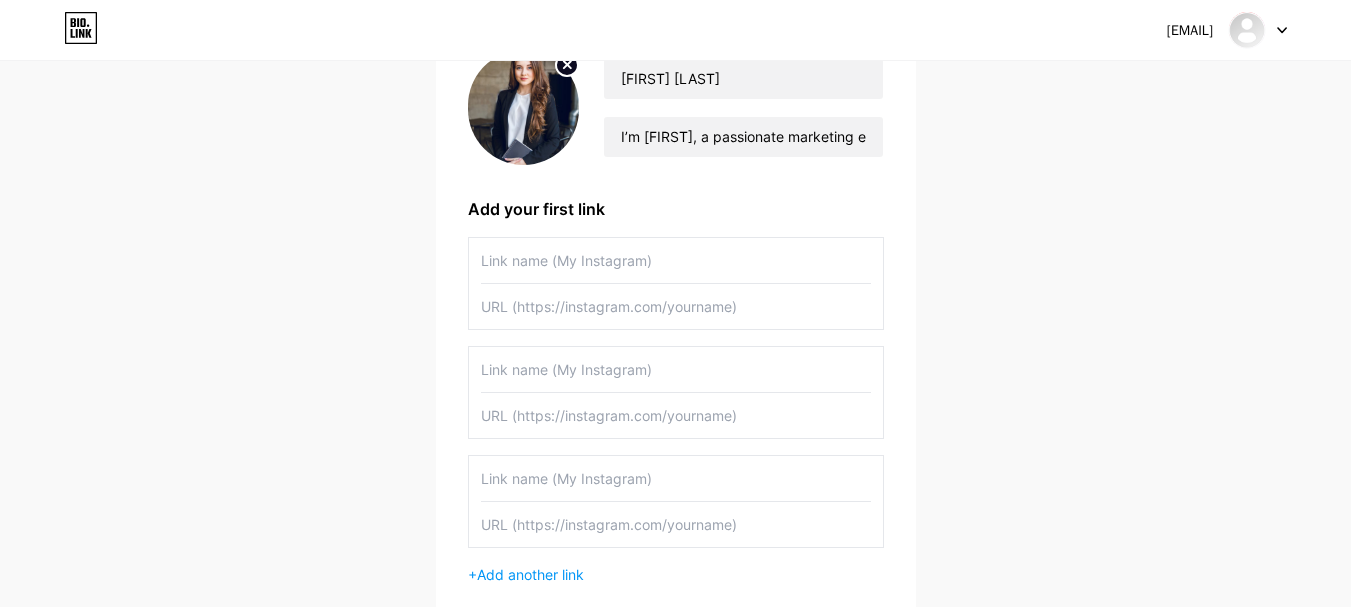 click at bounding box center (676, 306) 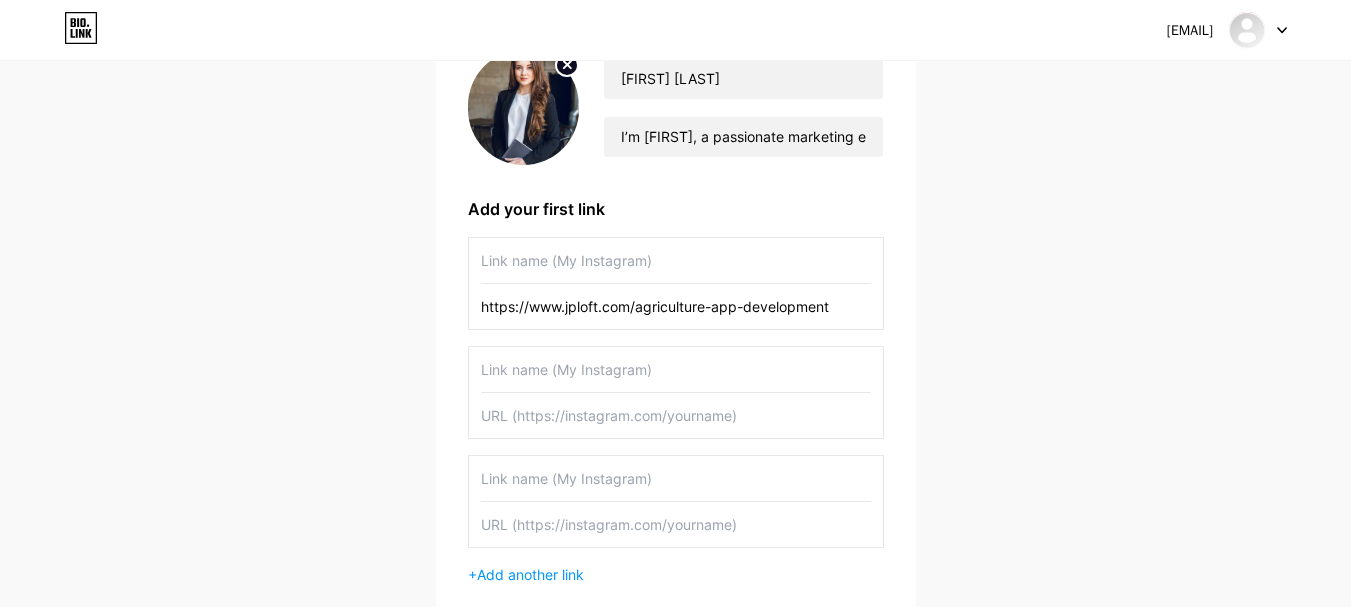 type on "https://www.jploft.com/agriculture-app-development" 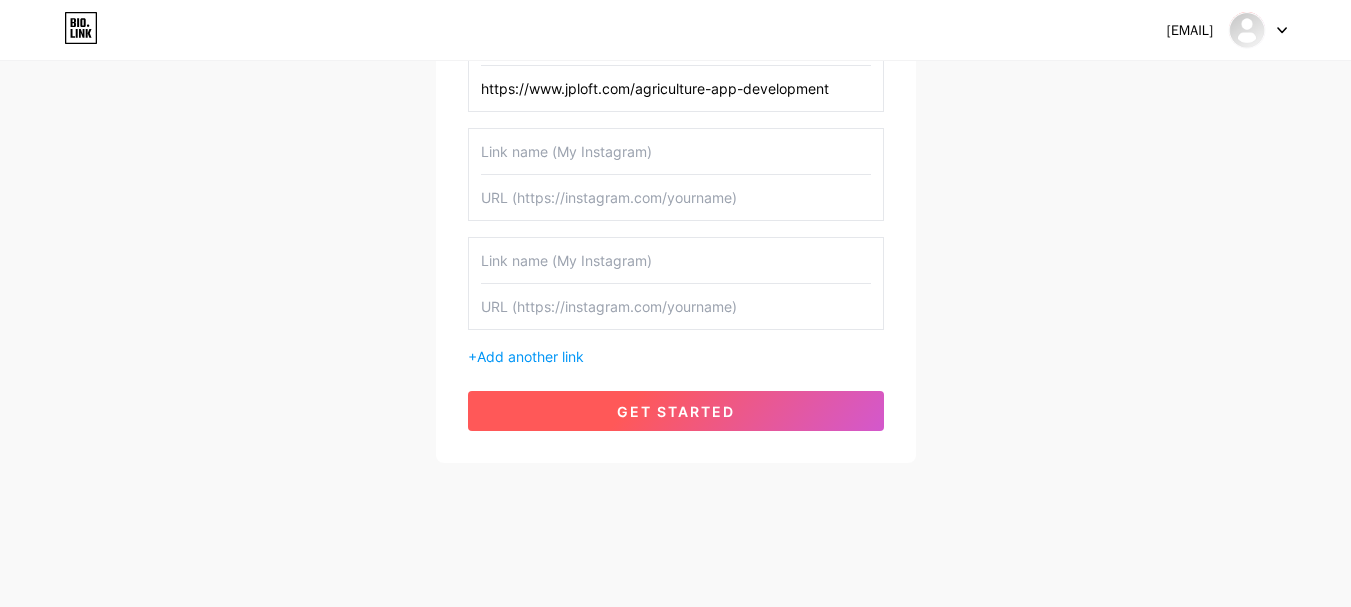 type on "Agriculture App Development Company" 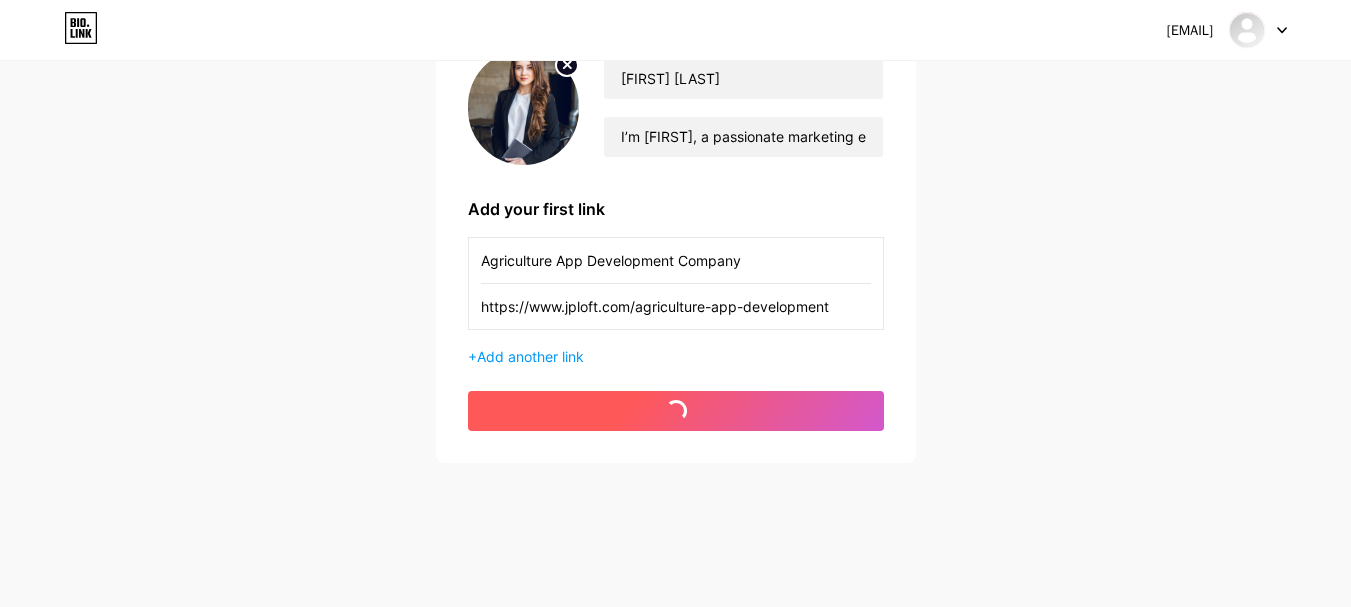 scroll, scrollTop: 186, scrollLeft: 0, axis: vertical 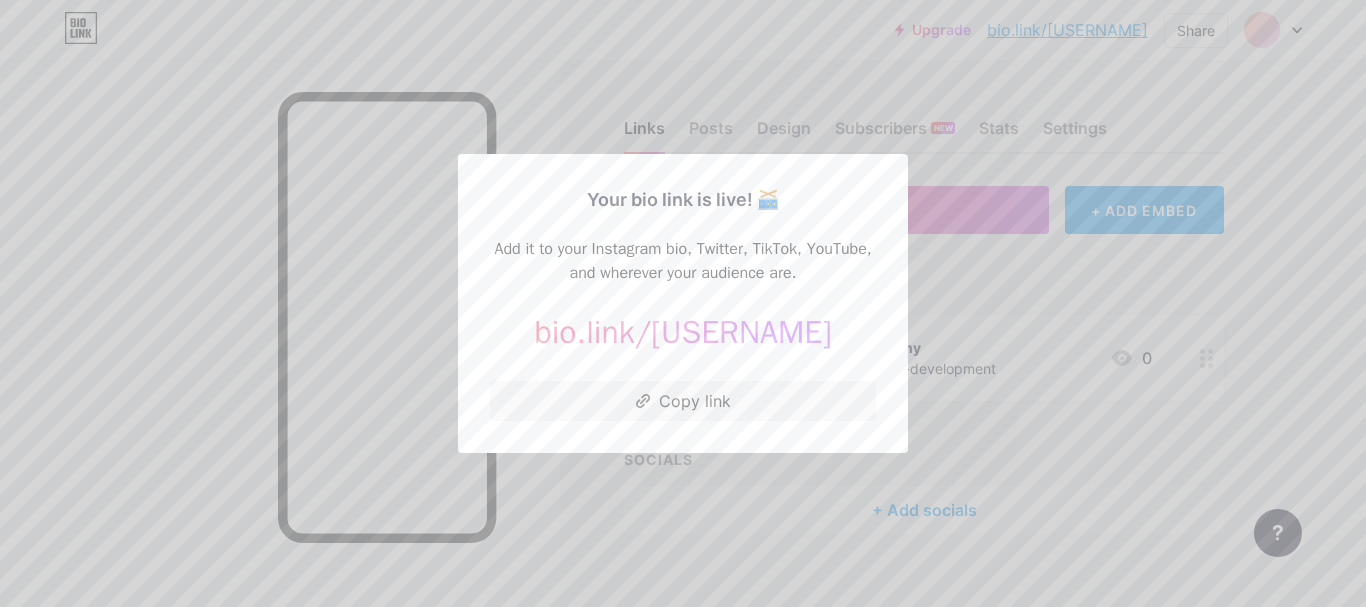 click at bounding box center (683, 303) 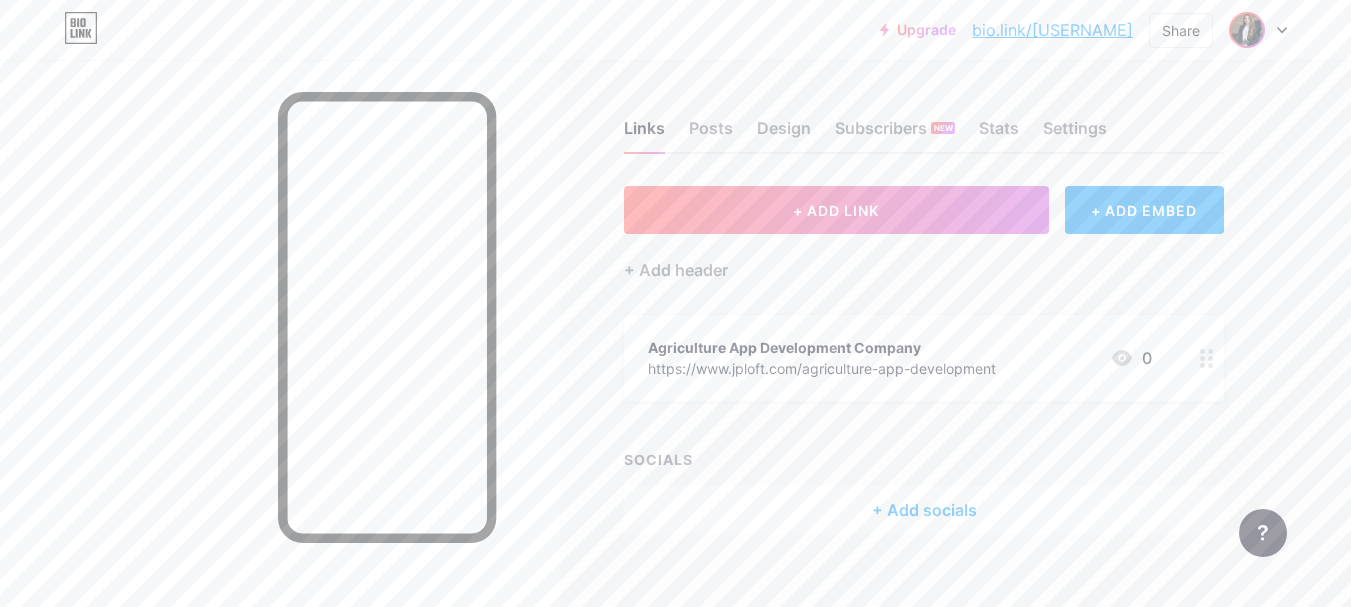 click at bounding box center (1258, 30) 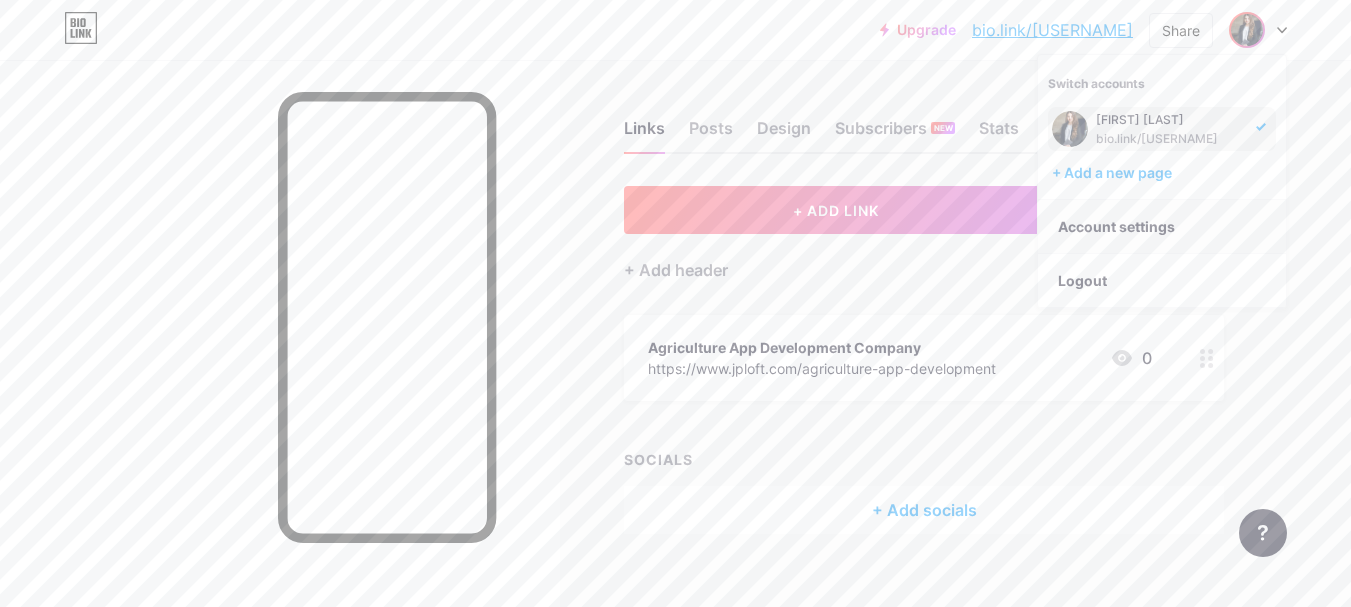 click on "Account settings" at bounding box center [1162, 227] 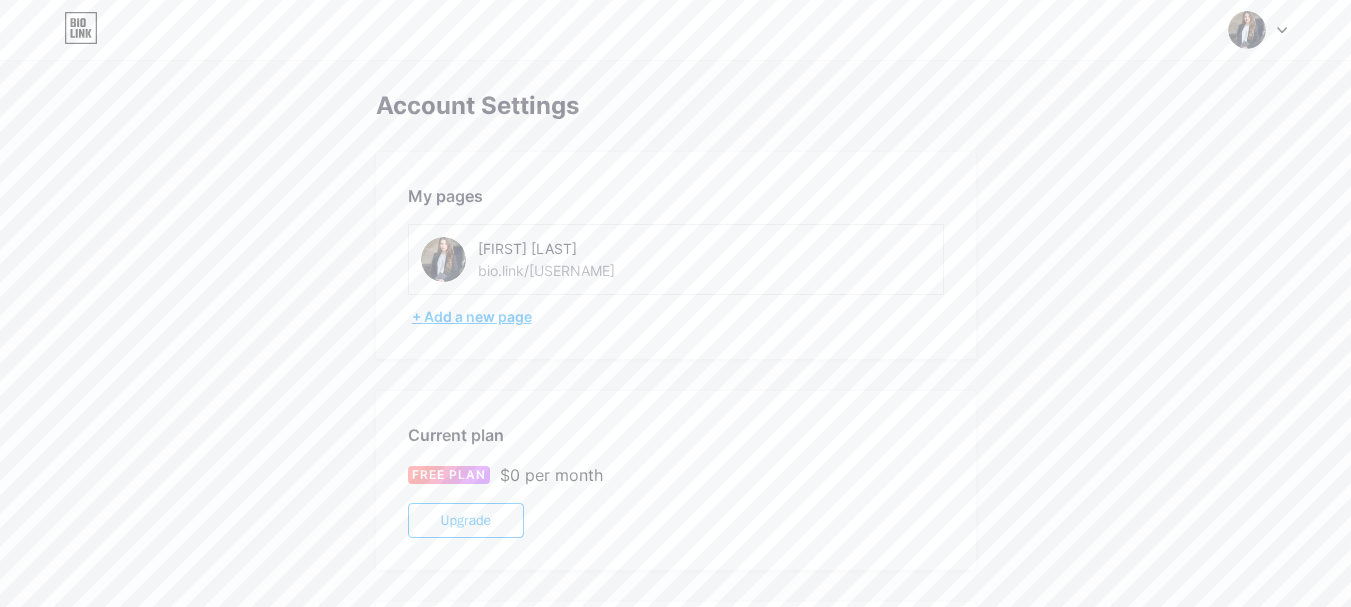 click on "+ Add a new page" at bounding box center (678, 317) 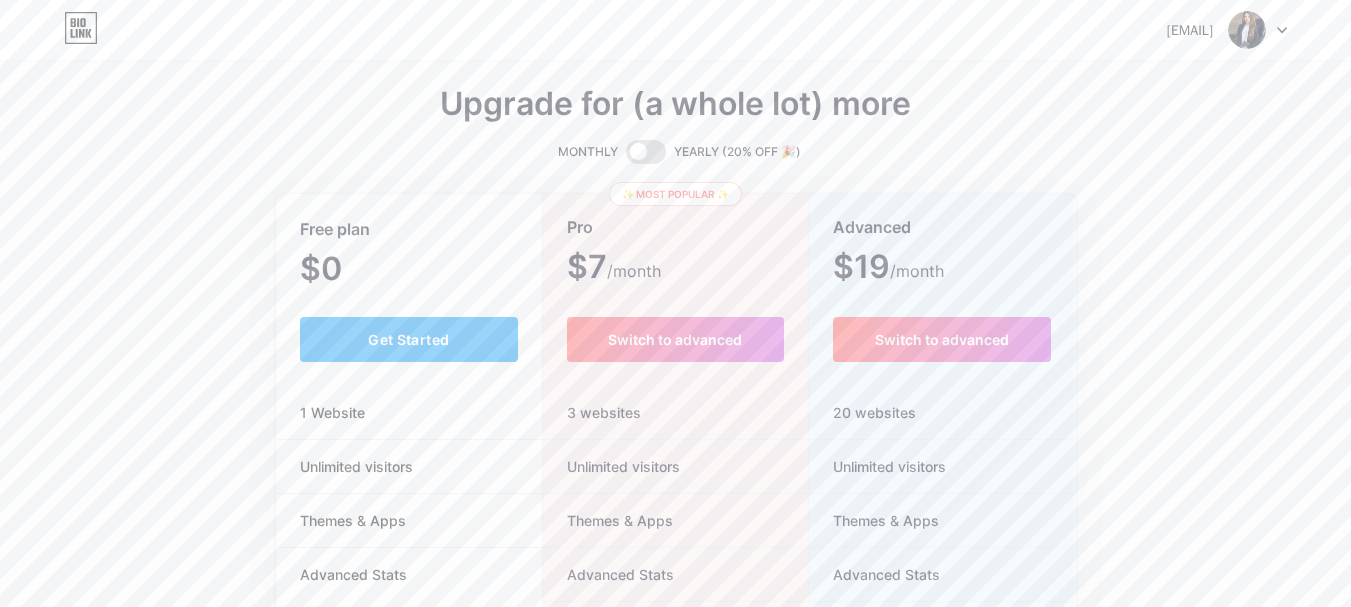 click at bounding box center (1247, 30) 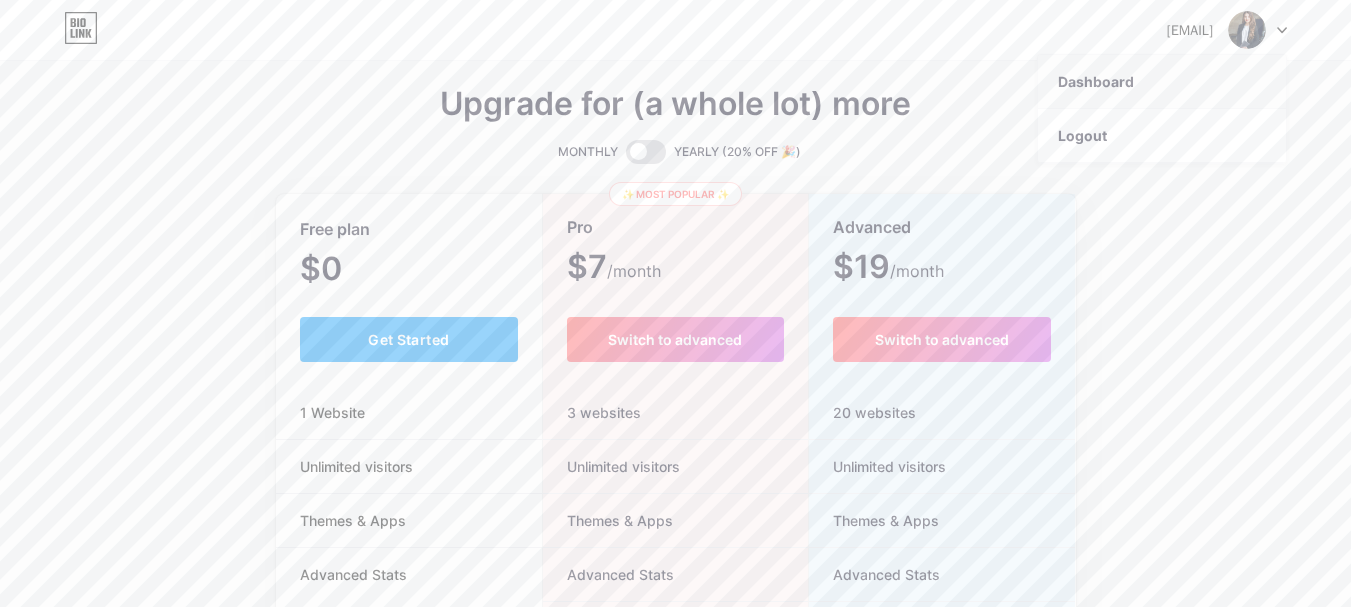 click on "Dashboard" at bounding box center [1162, 82] 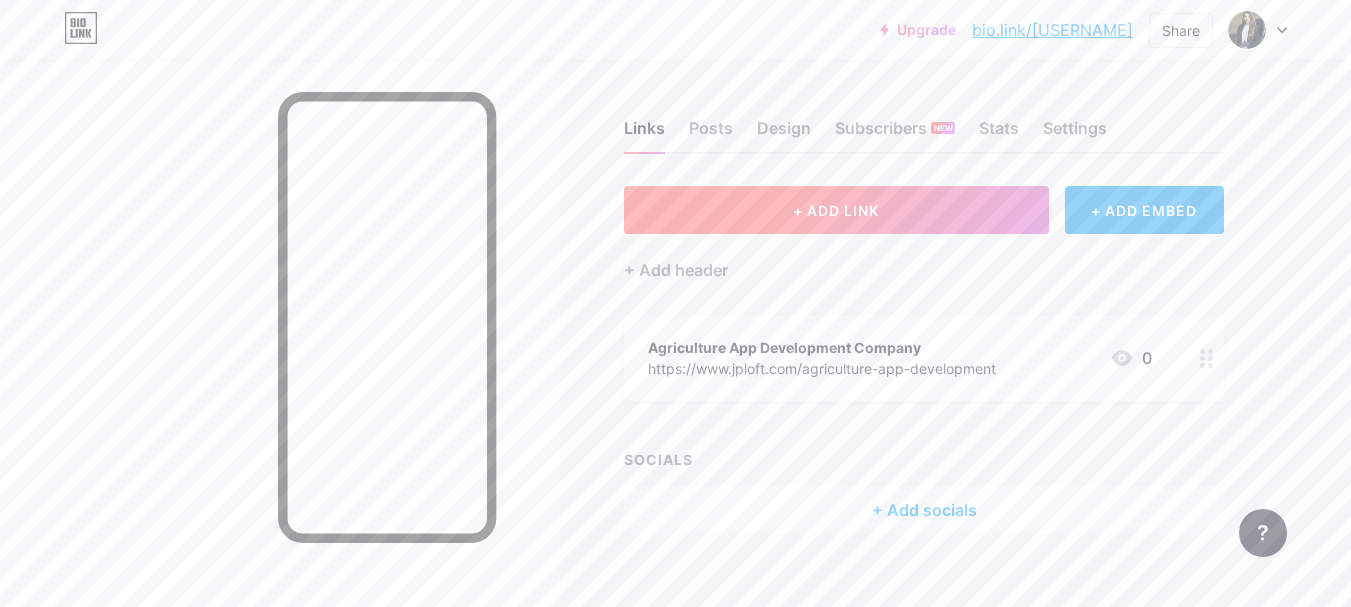 click on "+ ADD LINK" at bounding box center [836, 210] 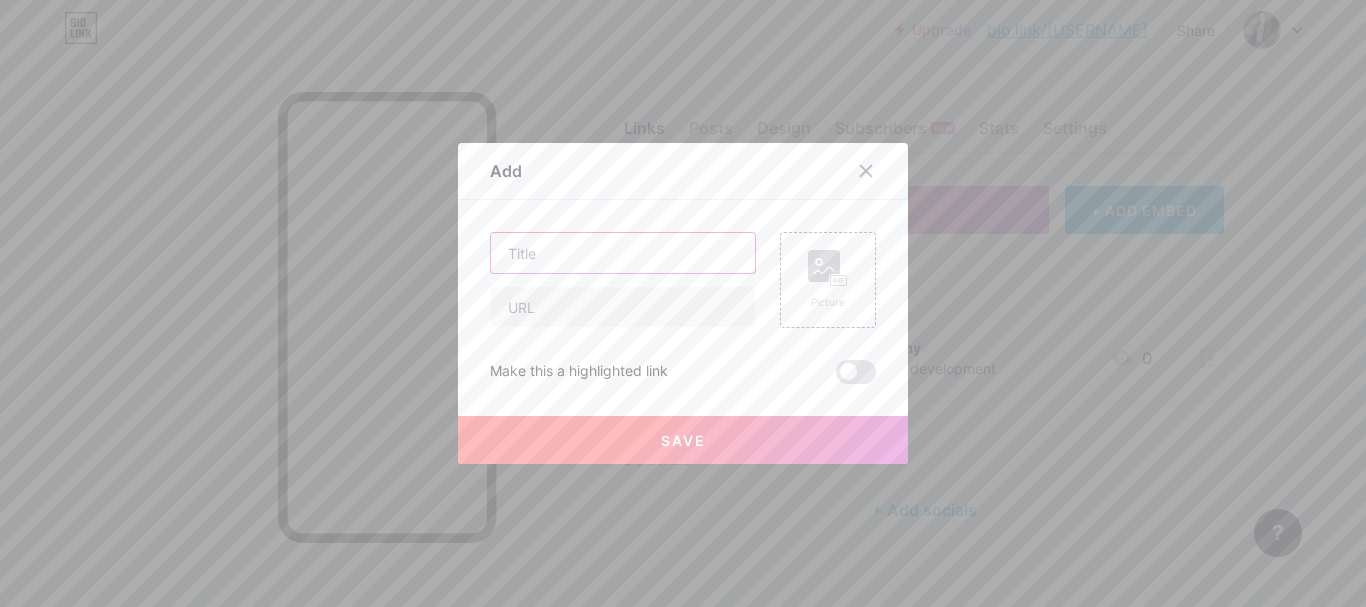 click at bounding box center [623, 253] 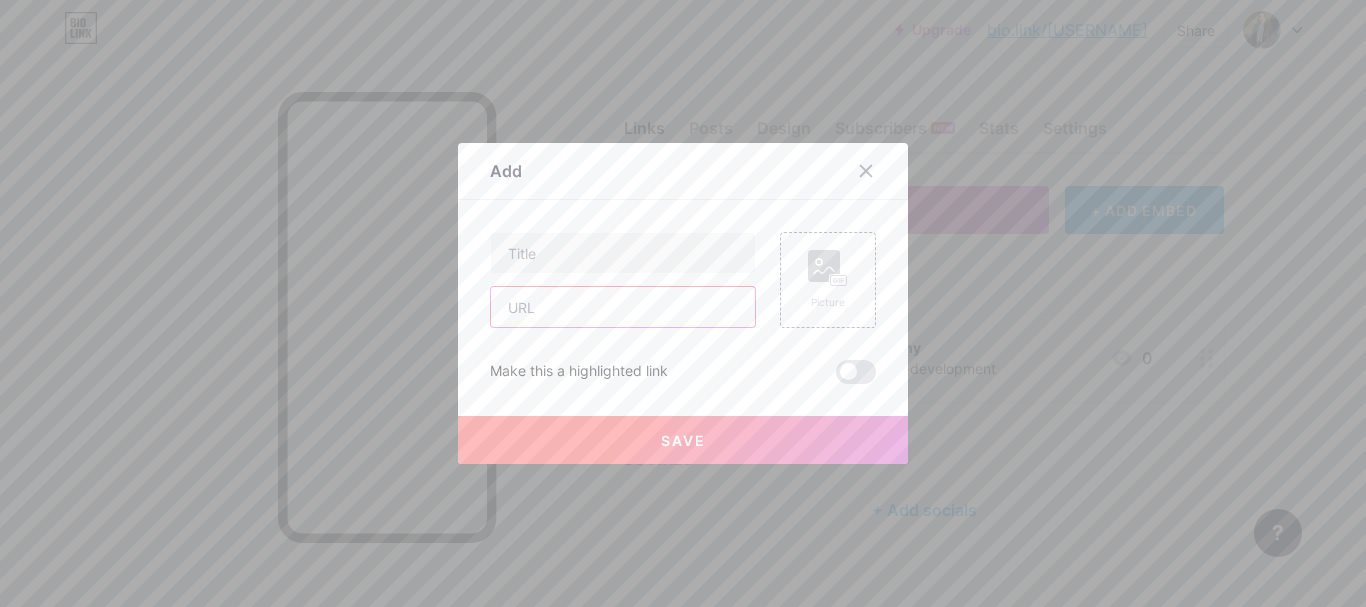 click at bounding box center [623, 307] 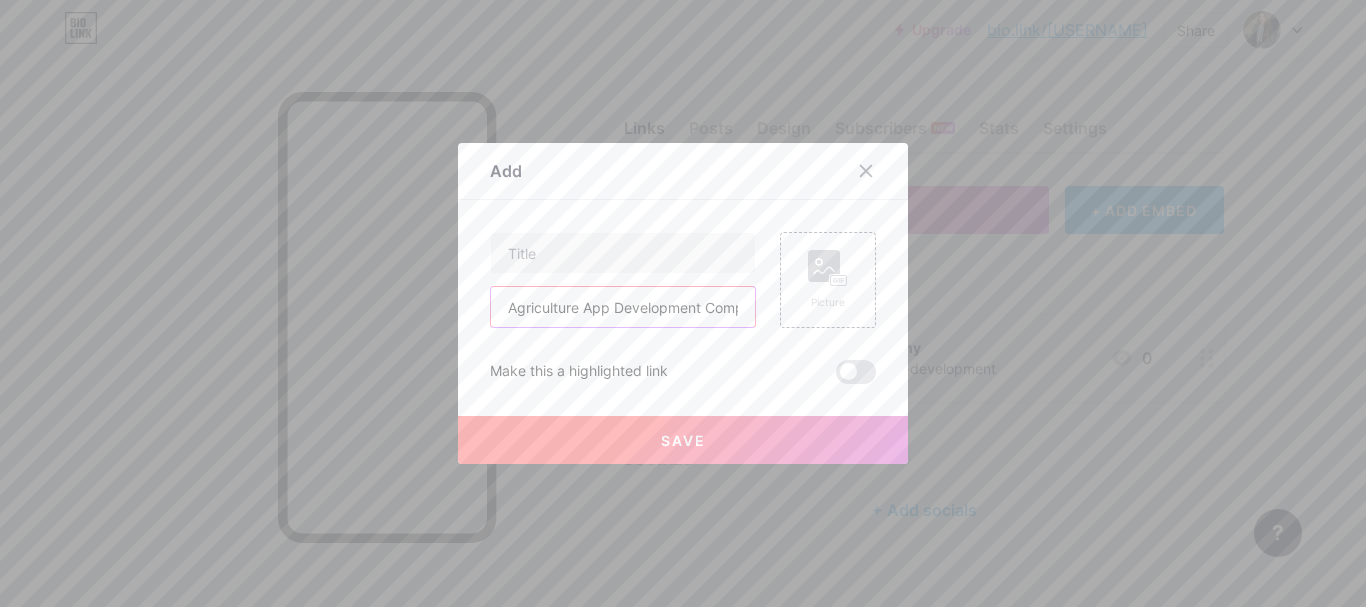scroll, scrollTop: 0, scrollLeft: 31, axis: horizontal 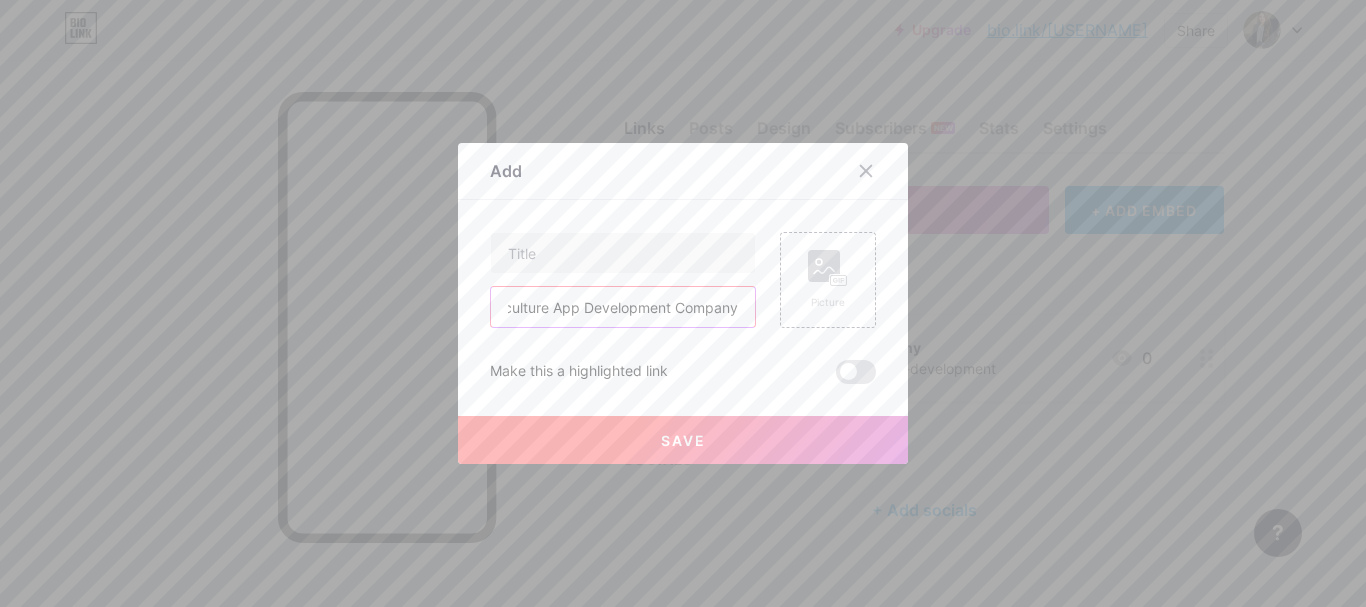 type on "Agriculture App Development Company" 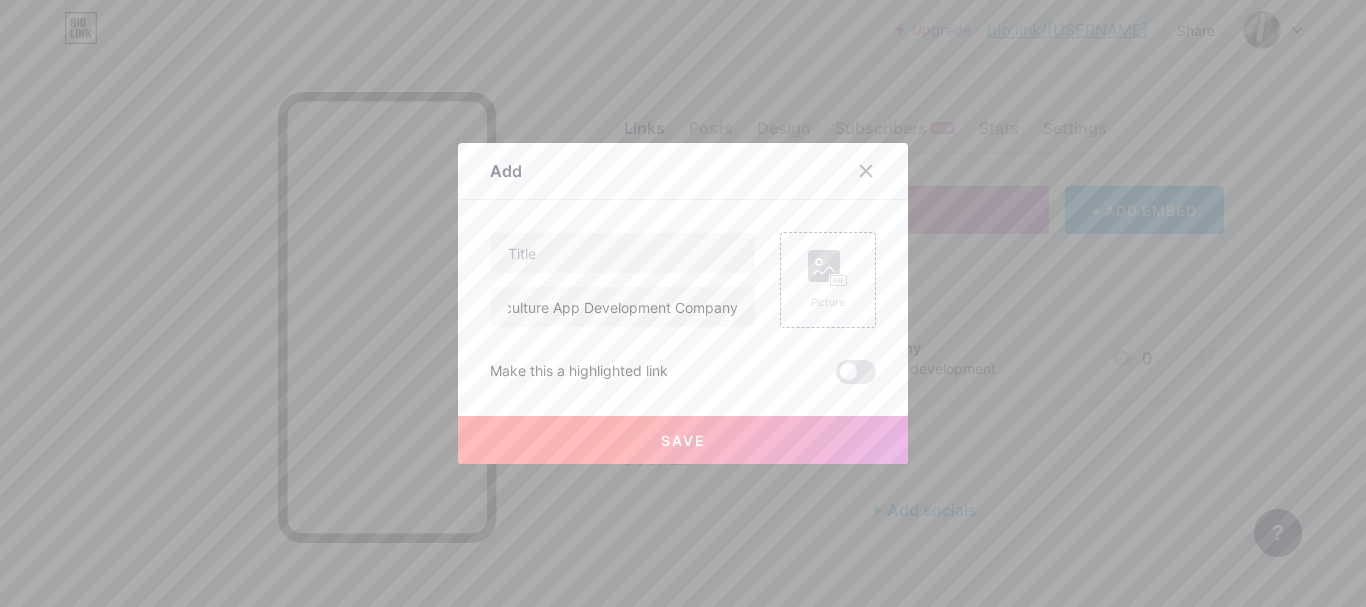 scroll, scrollTop: 0, scrollLeft: 0, axis: both 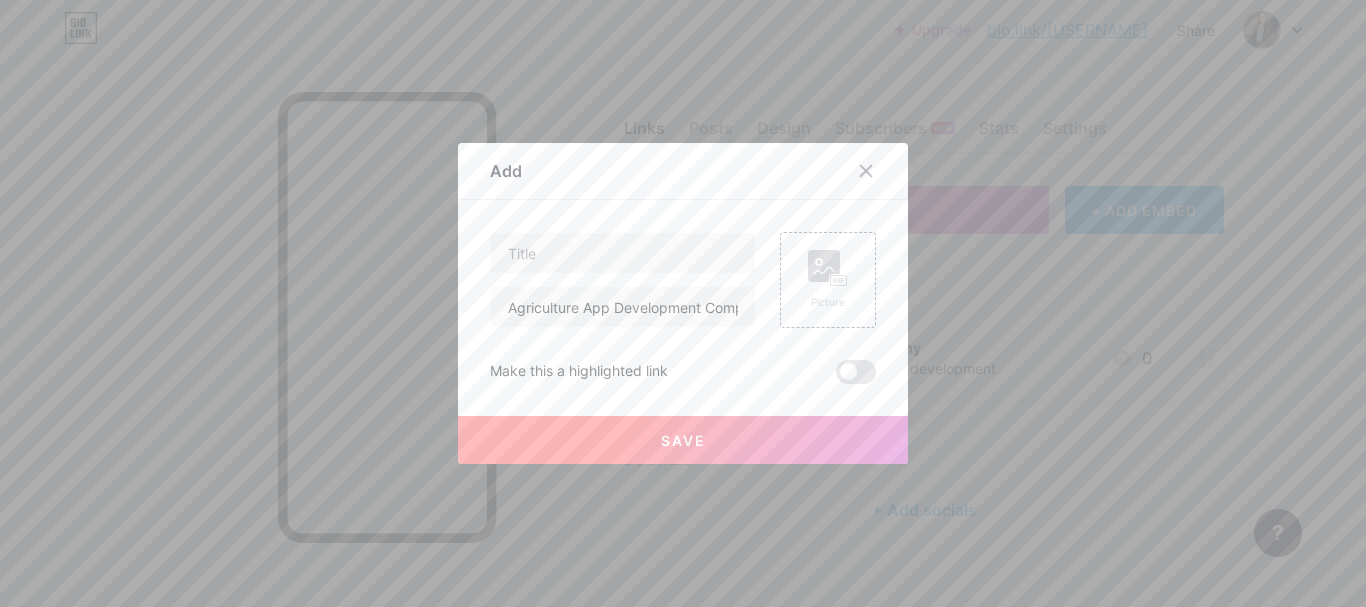 click on "Make this a highlighted link" at bounding box center (683, 372) 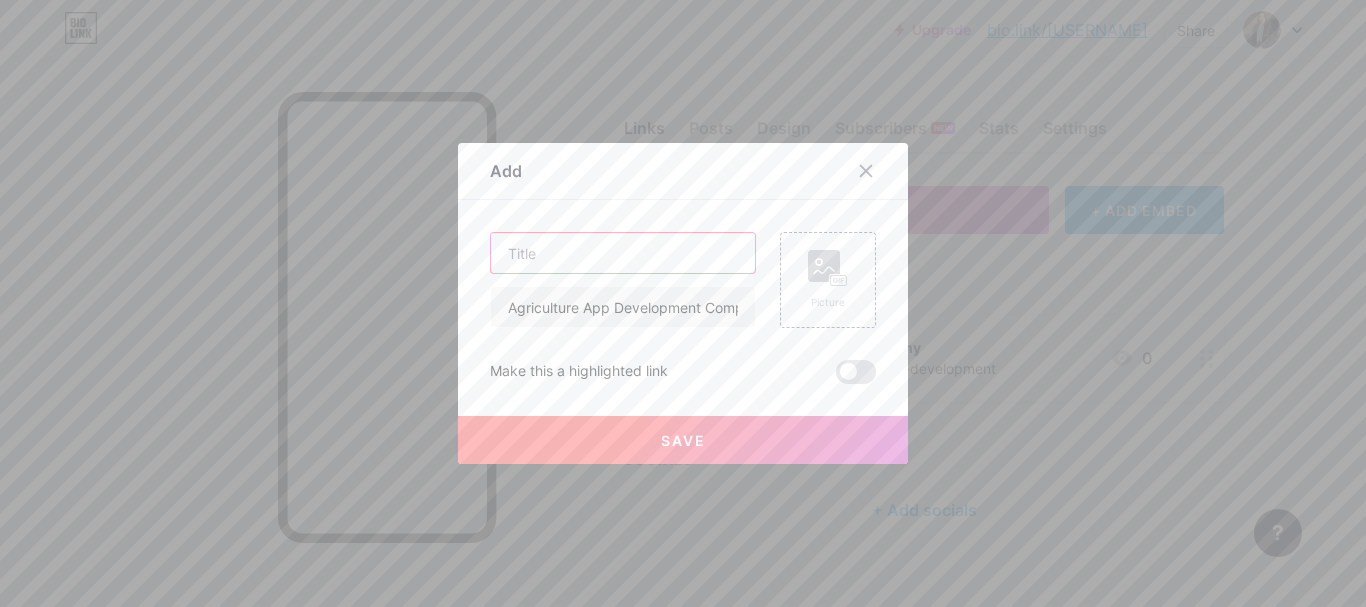 click at bounding box center (623, 253) 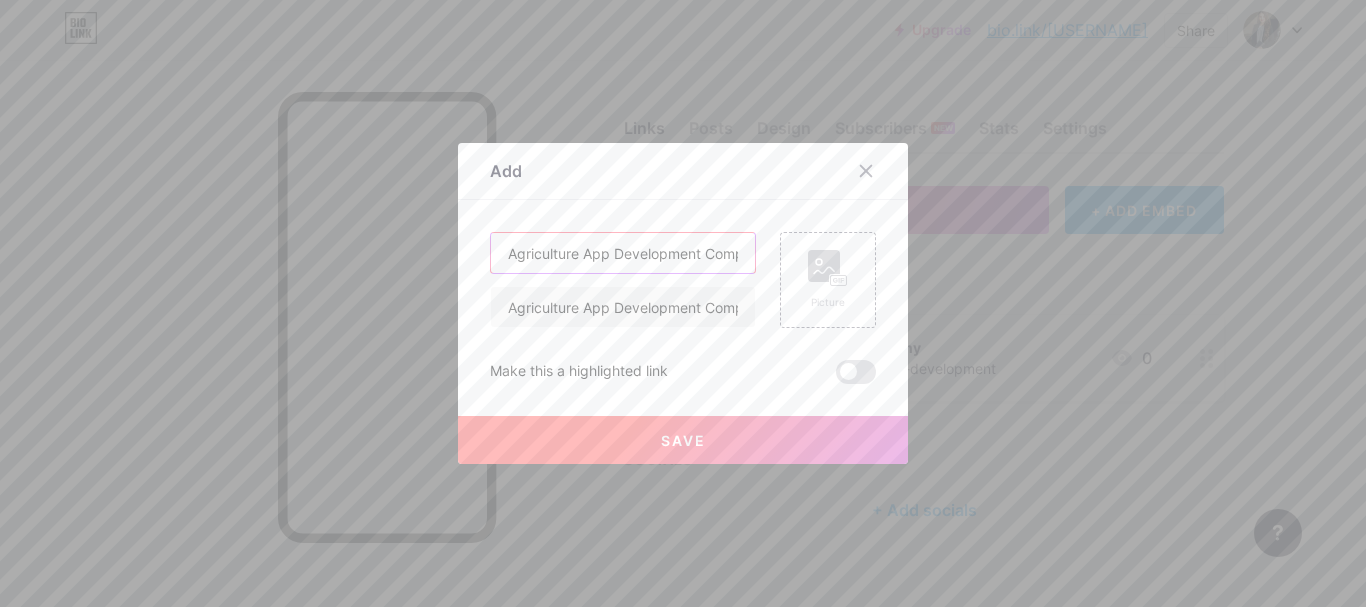 scroll, scrollTop: 0, scrollLeft: 31, axis: horizontal 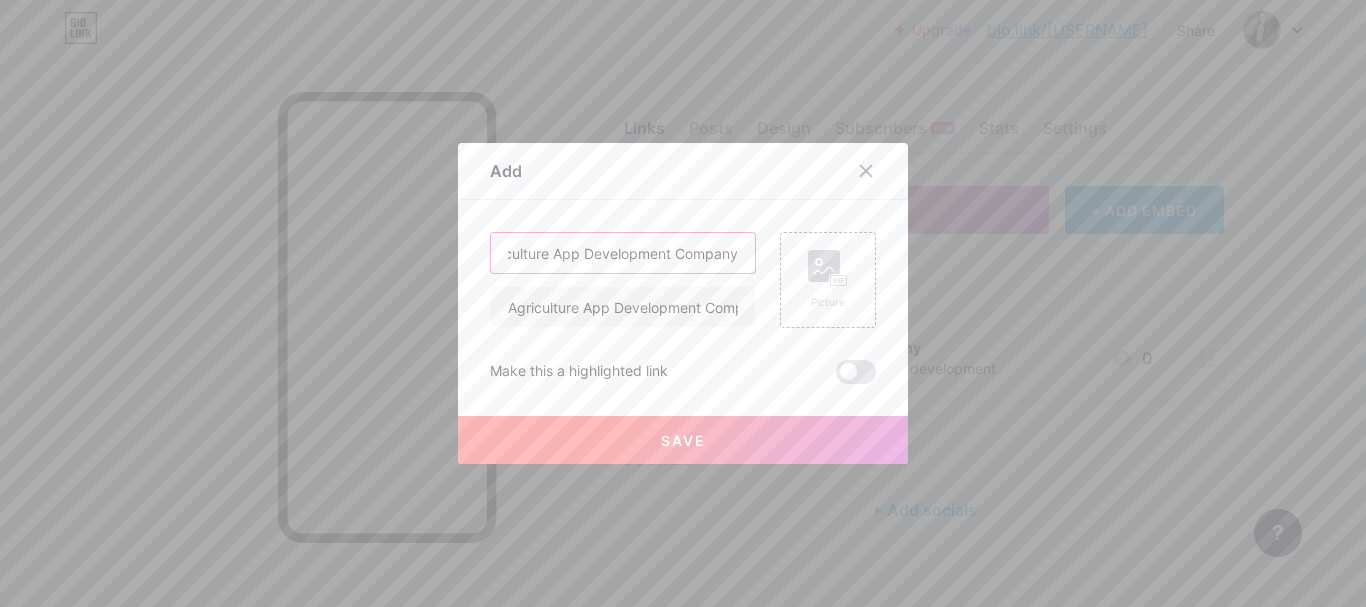 type on "Agriculture App Development Company" 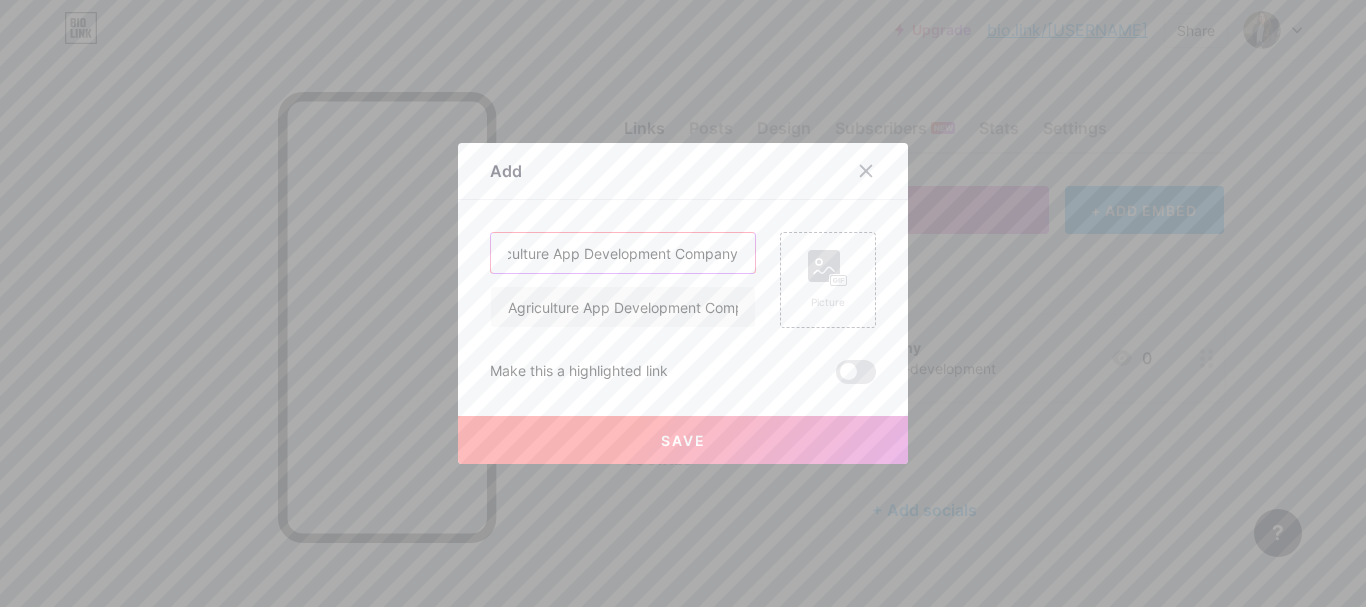 scroll, scrollTop: 0, scrollLeft: 0, axis: both 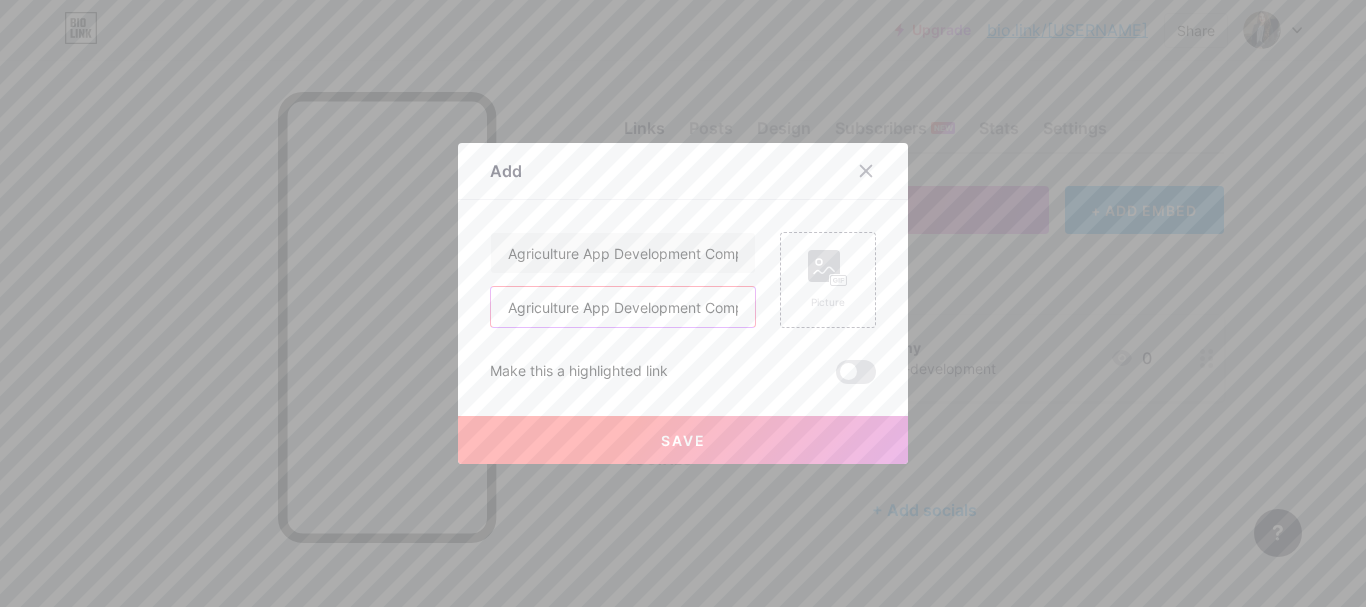 click on "Agriculture App Development Company" at bounding box center [623, 307] 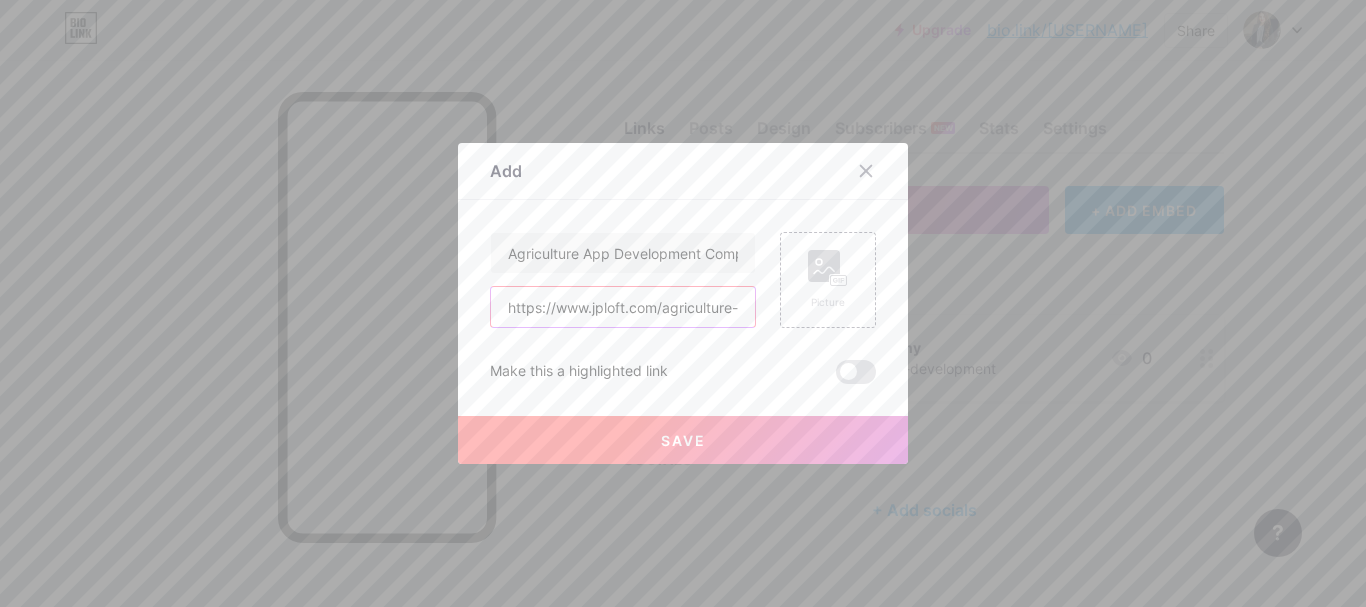 scroll, scrollTop: 0, scrollLeft: 120, axis: horizontal 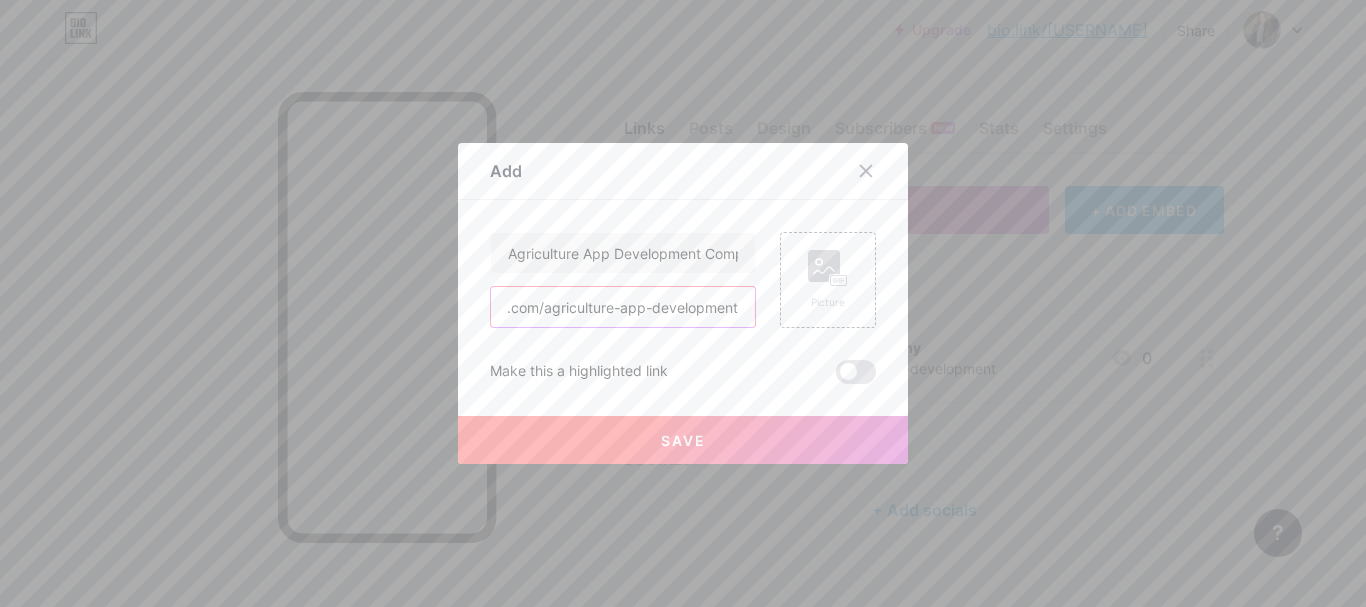 type on "https://www.jploft.com/agriculture-app-development" 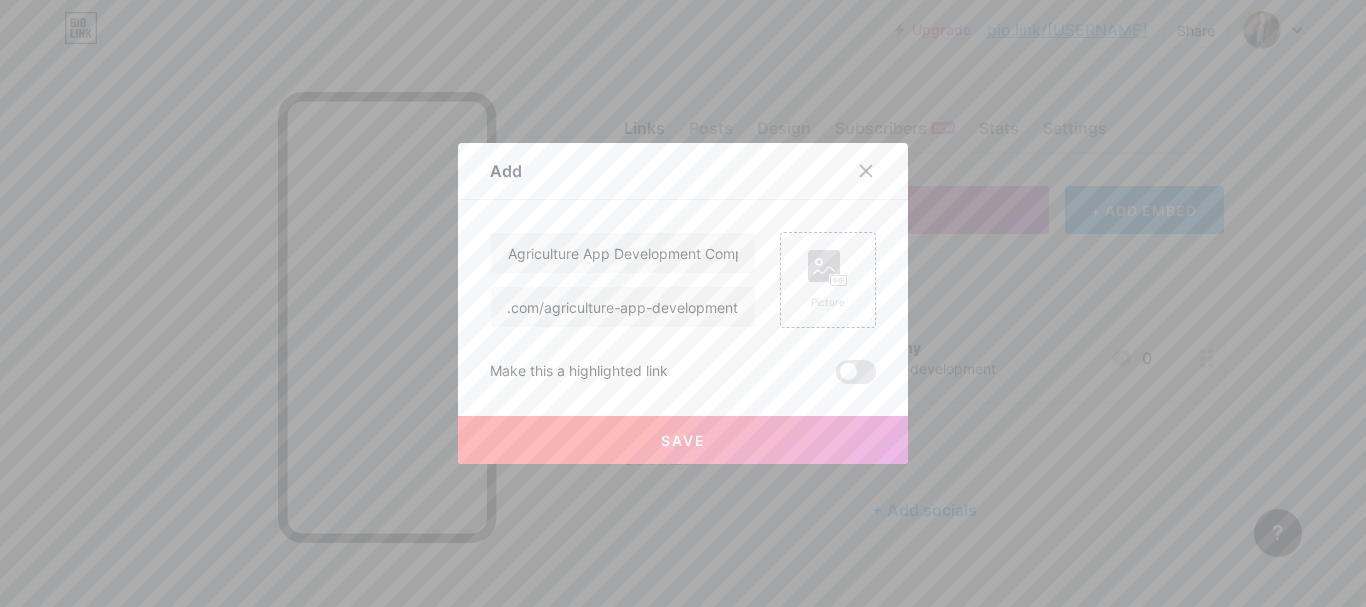 scroll, scrollTop: 0, scrollLeft: 0, axis: both 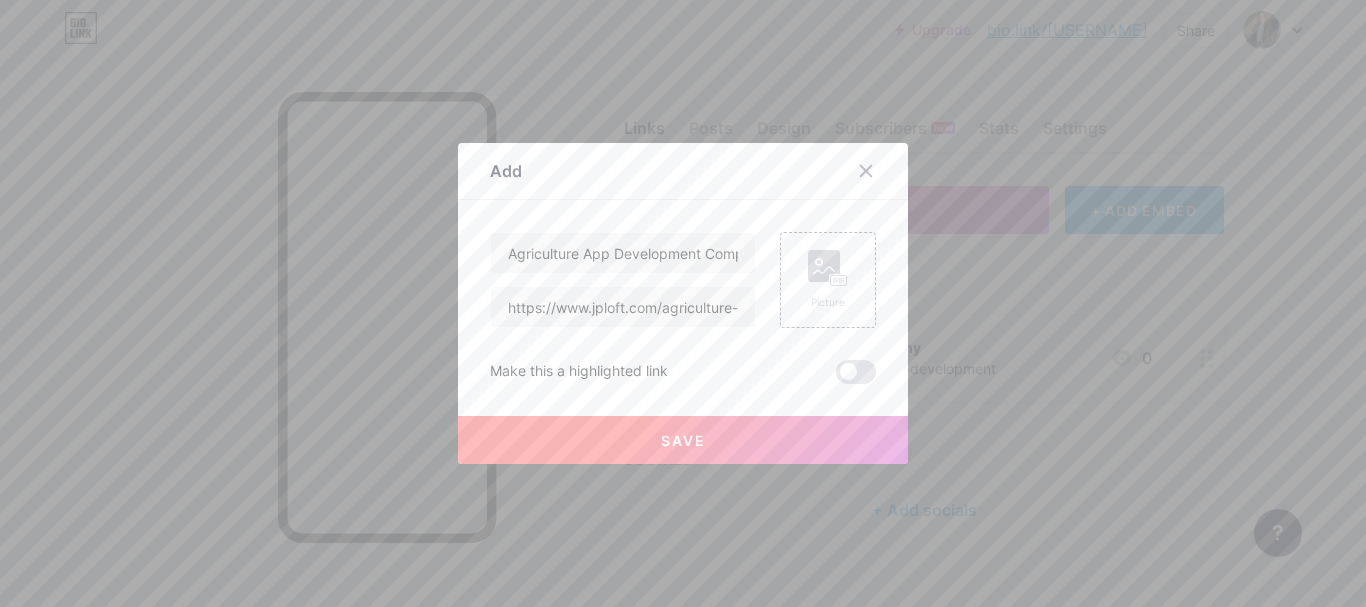 click on "Save" at bounding box center [683, 440] 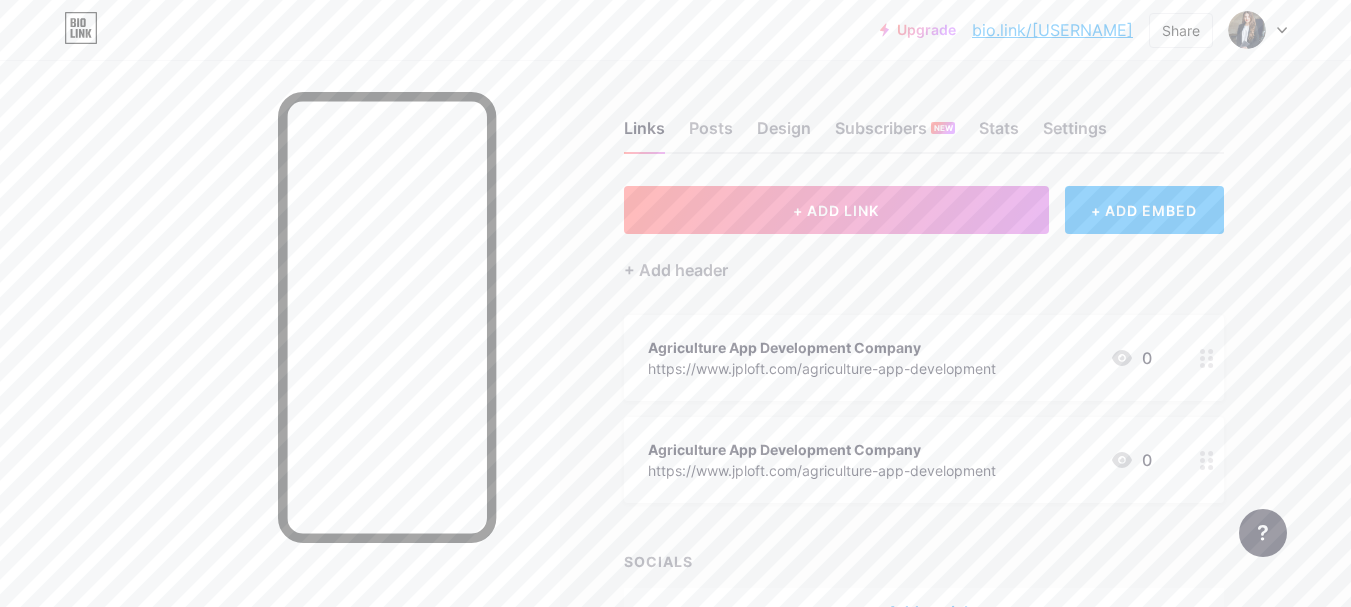 click 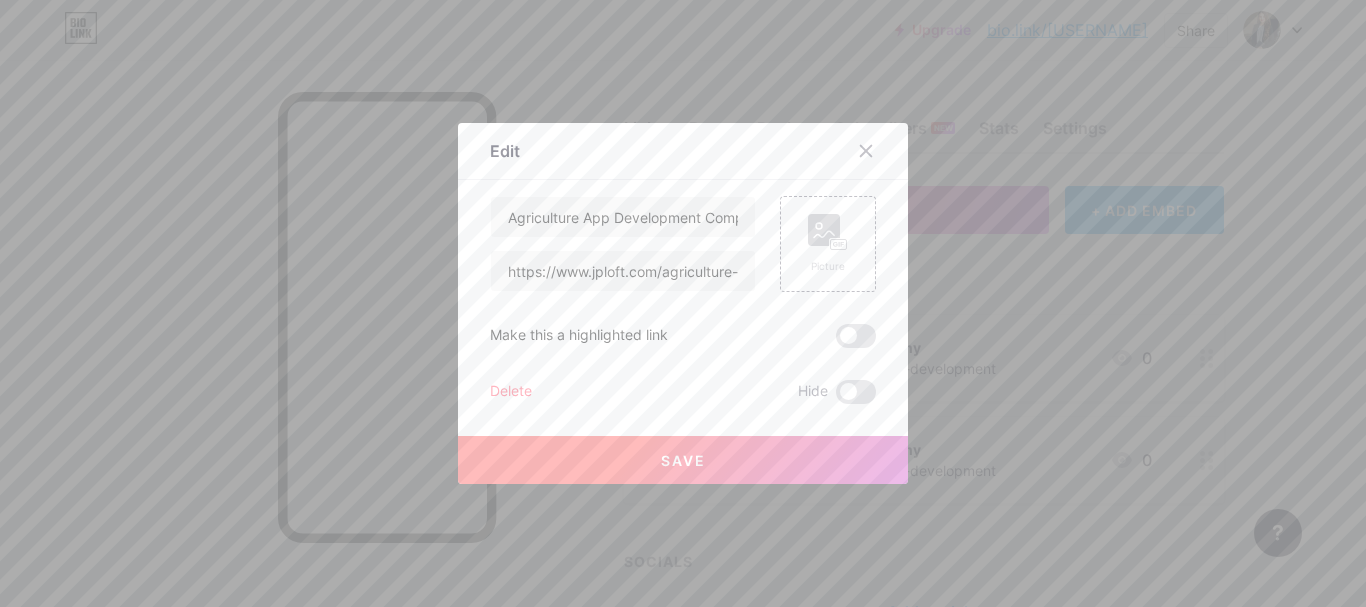 click on "Delete" at bounding box center [511, 392] 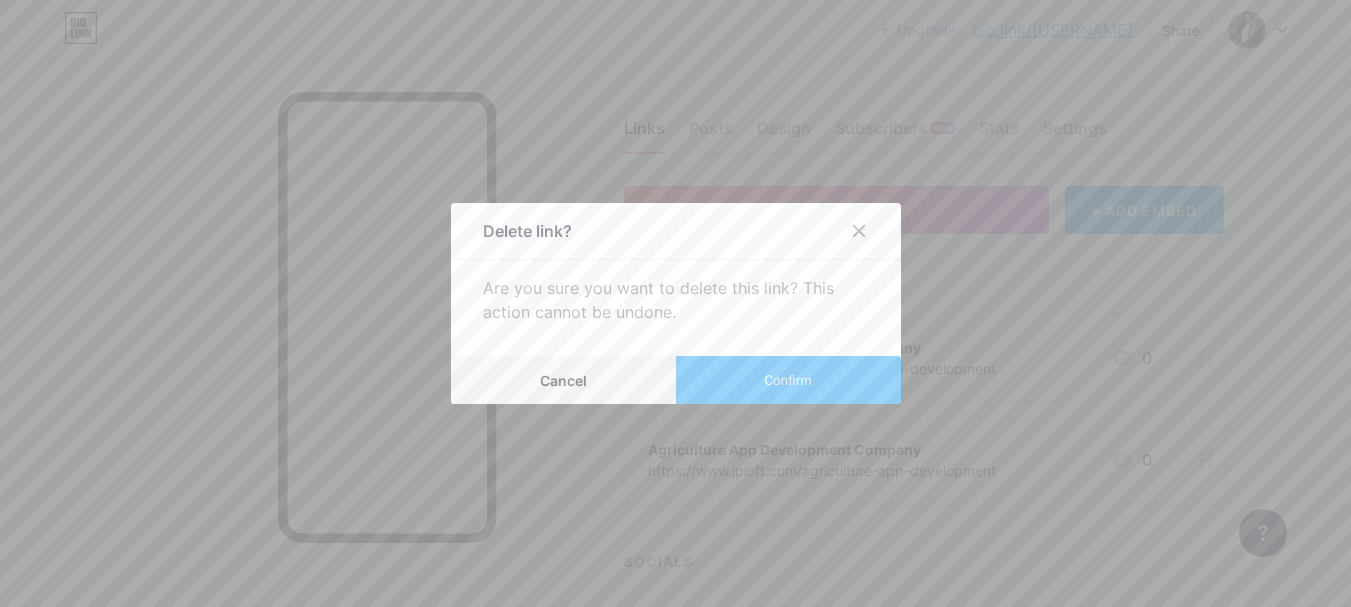 click on "Confirm" at bounding box center (787, 380) 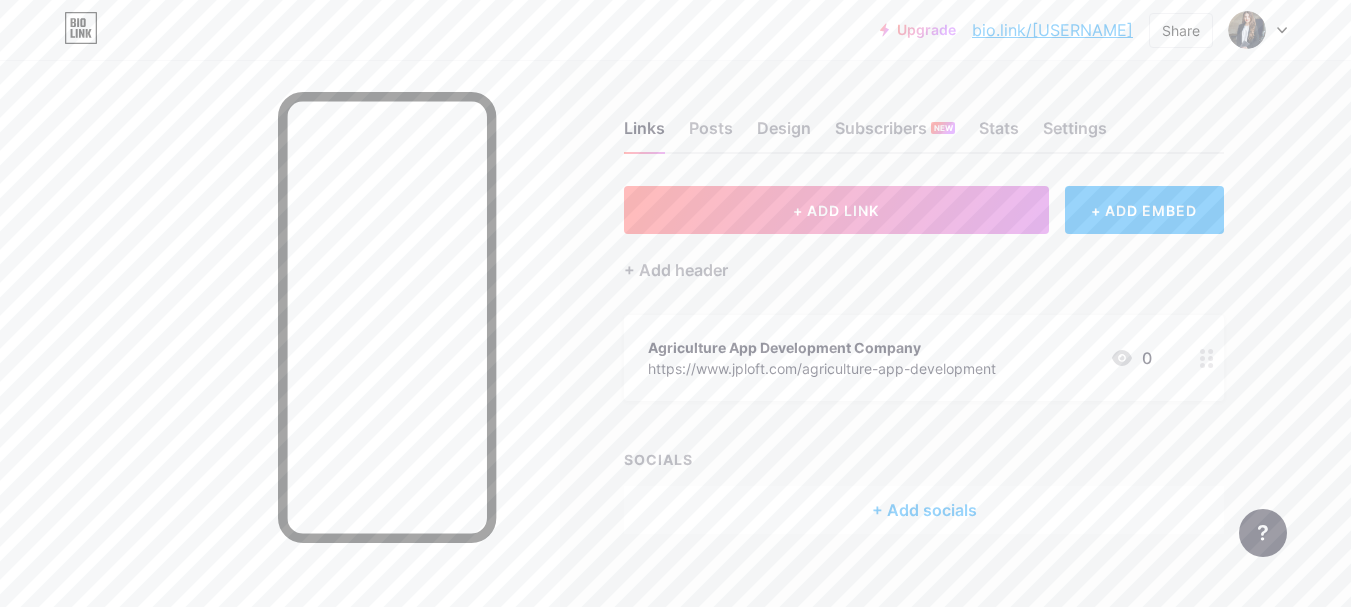 click on "+ Add socials" at bounding box center [924, 510] 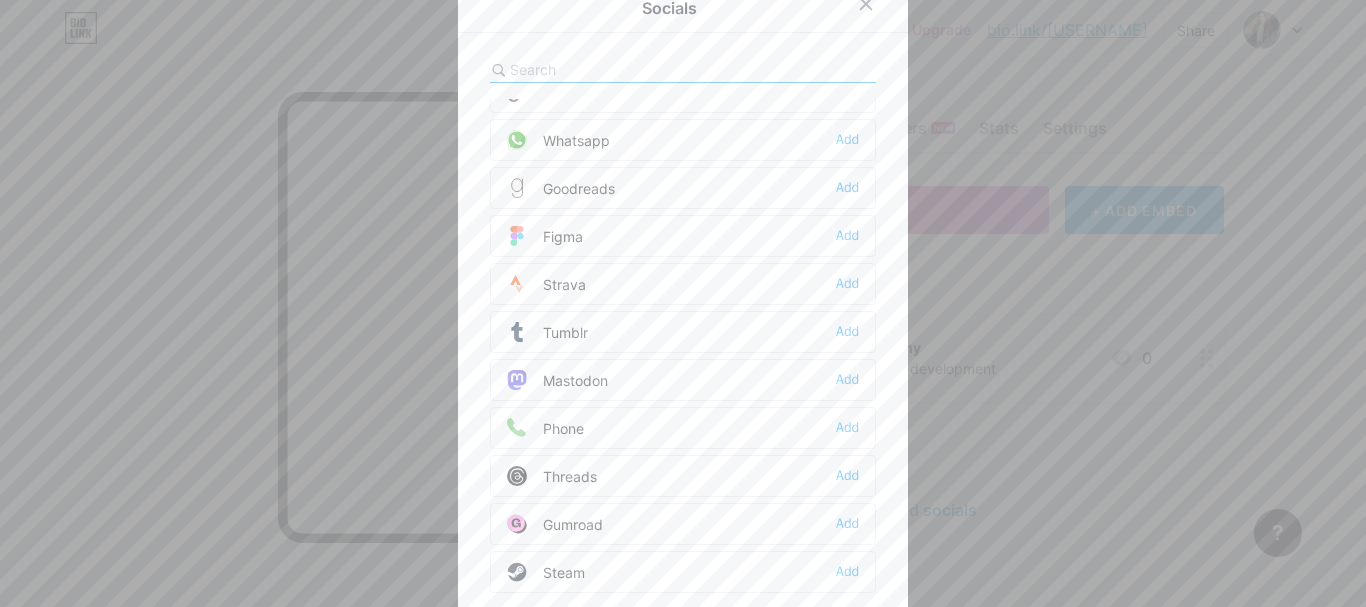 scroll, scrollTop: 1804, scrollLeft: 0, axis: vertical 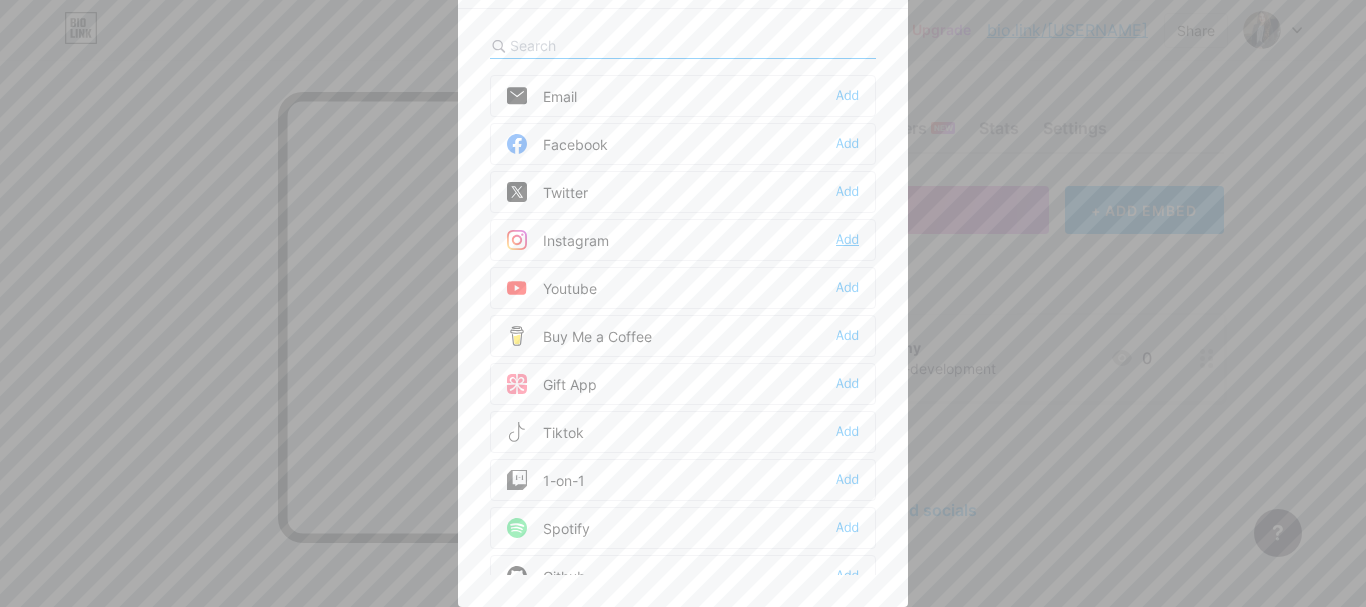 click on "Add" at bounding box center (847, 240) 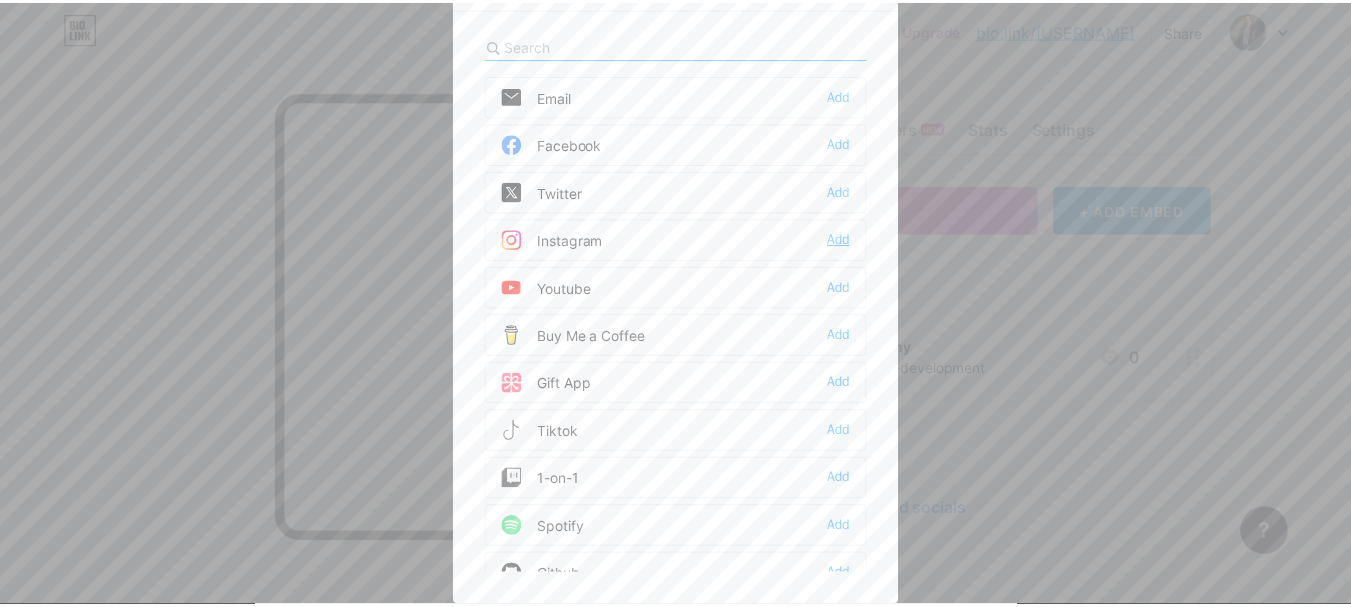 scroll, scrollTop: 0, scrollLeft: 0, axis: both 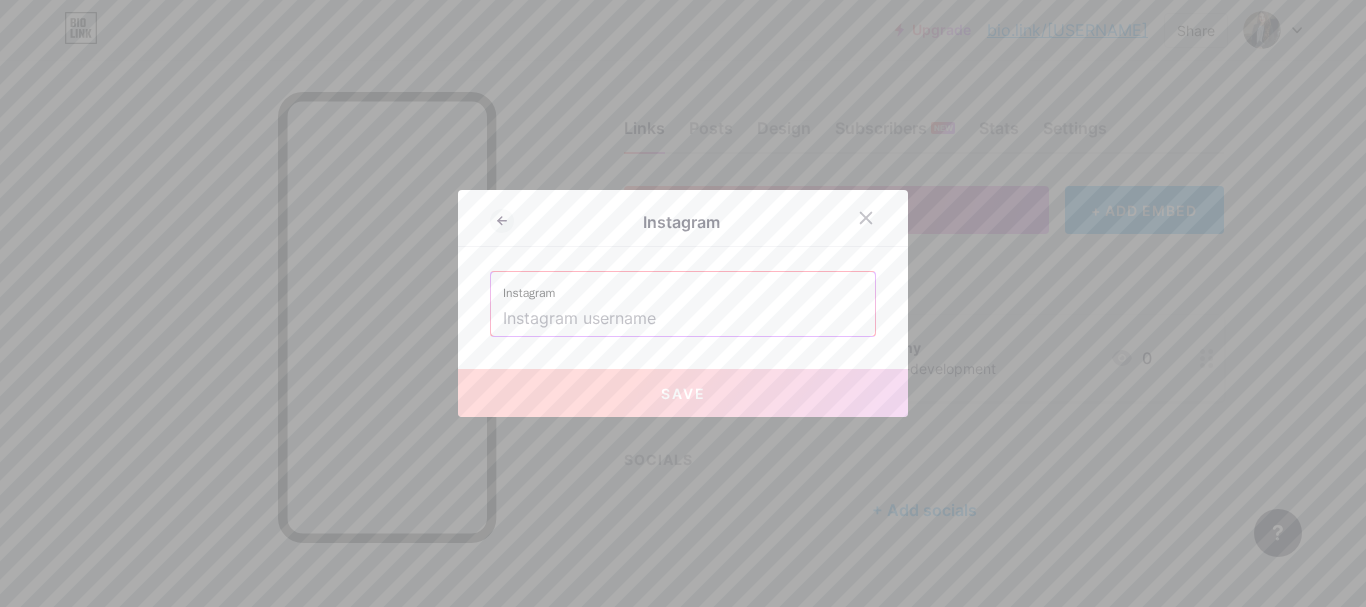 click at bounding box center [683, 319] 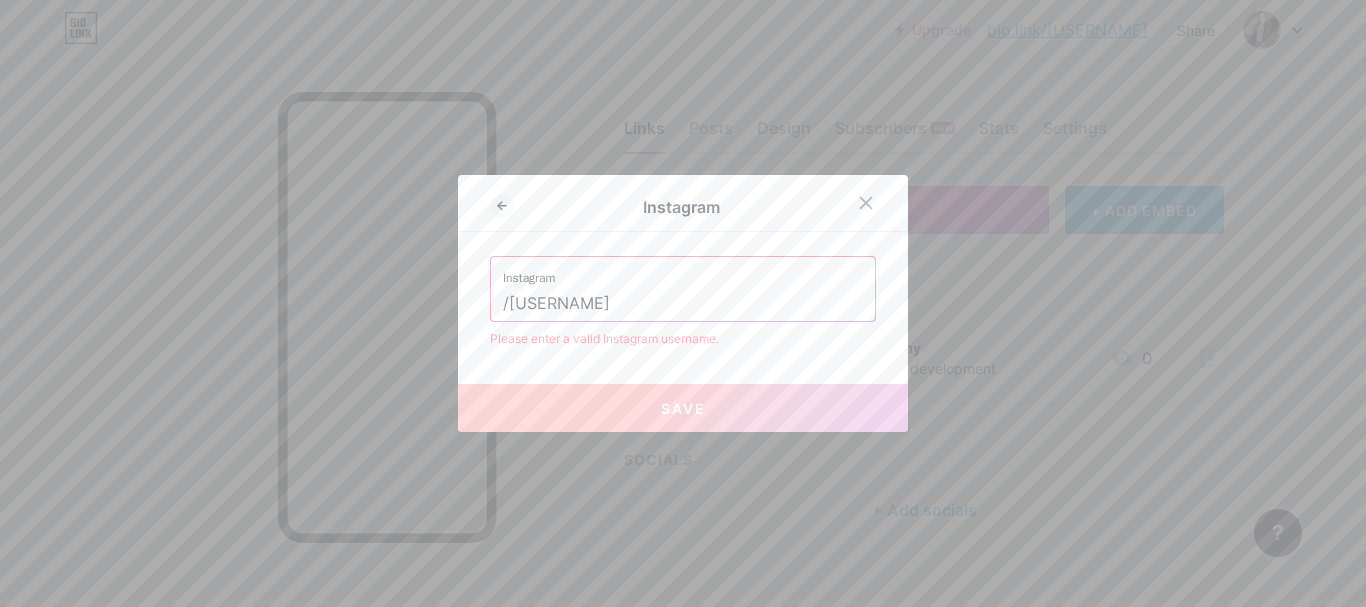 click on "/[USERNAME]" at bounding box center [683, 304] 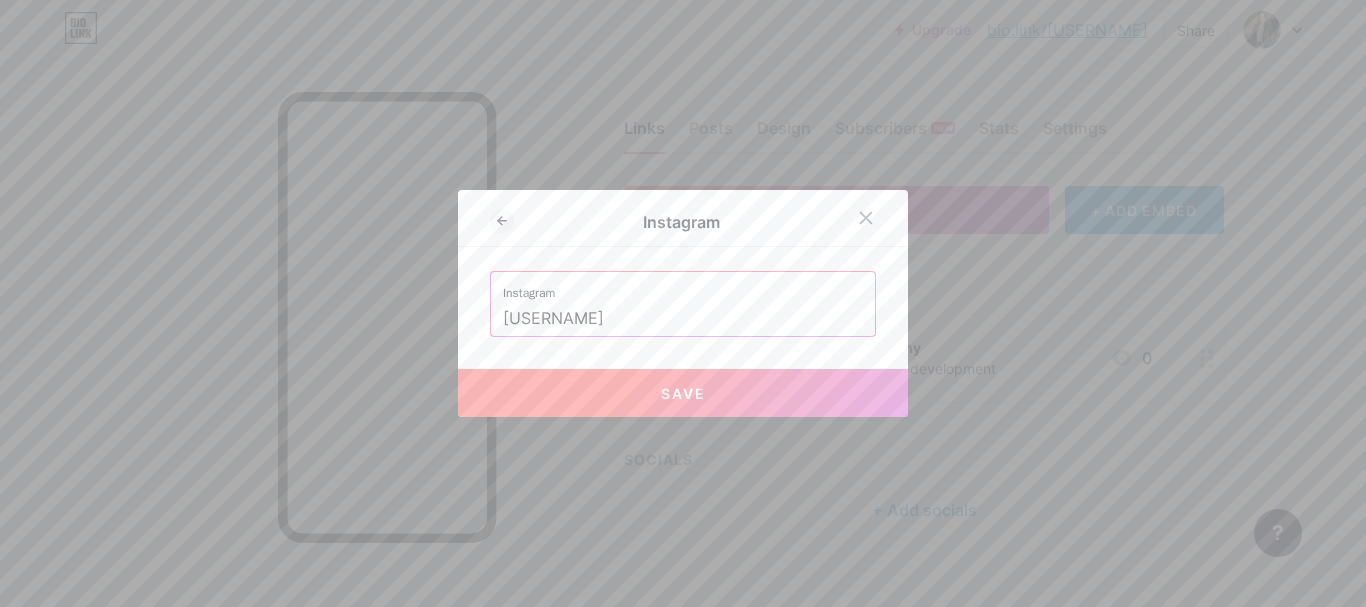 click on "Save" at bounding box center (683, 393) 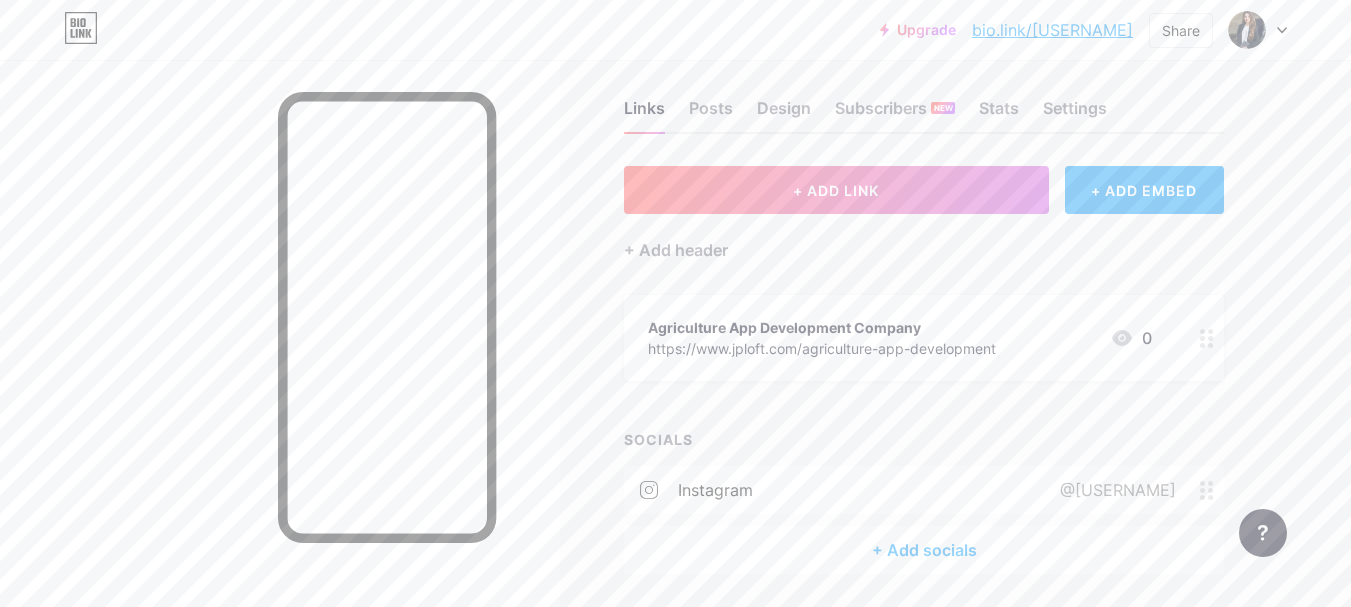 scroll, scrollTop: 86, scrollLeft: 0, axis: vertical 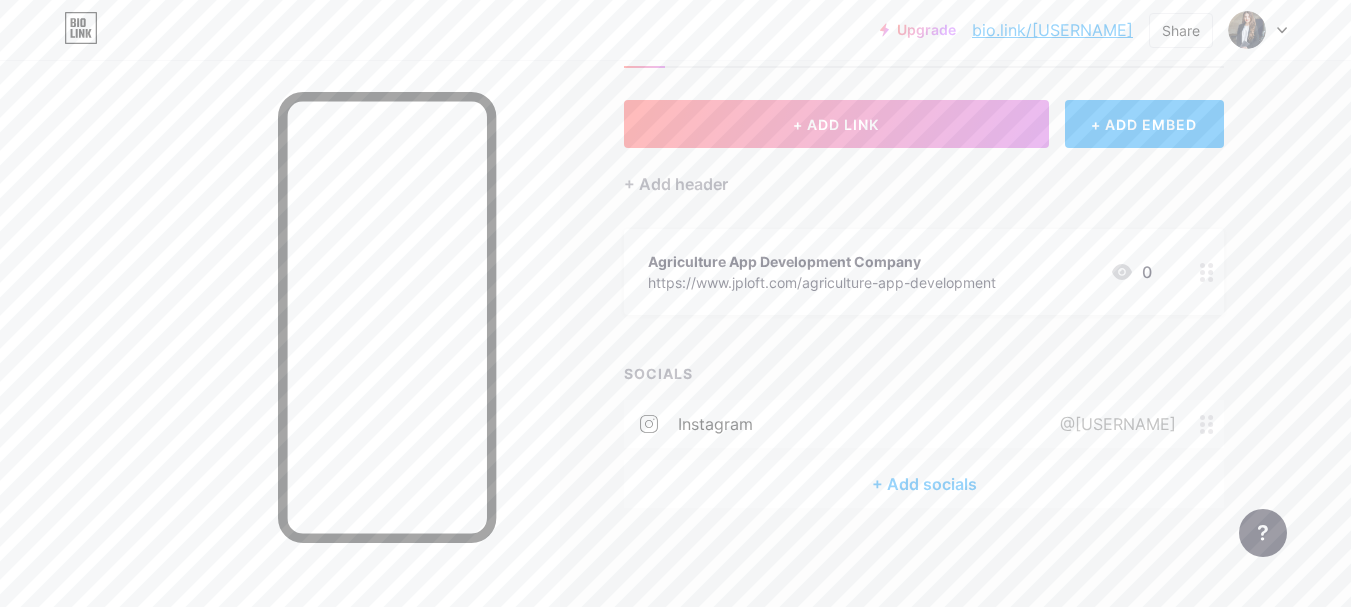 click on "+ Add socials" at bounding box center (924, 484) 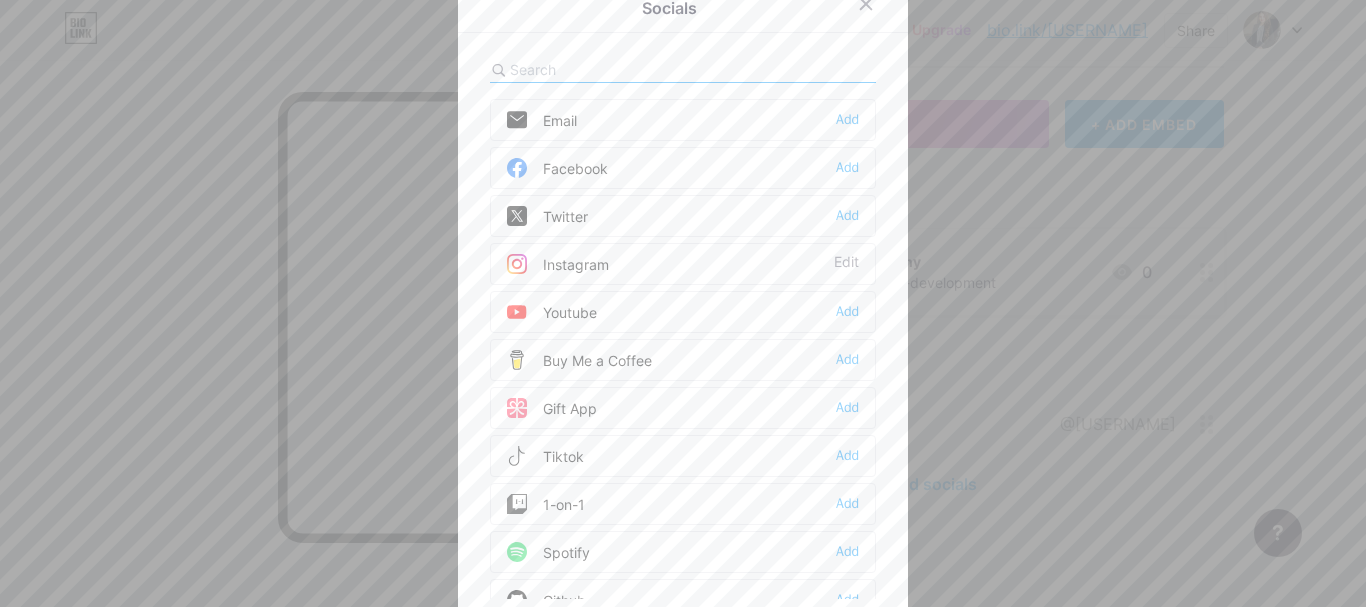 click on "Facebook
Add" at bounding box center (683, 168) 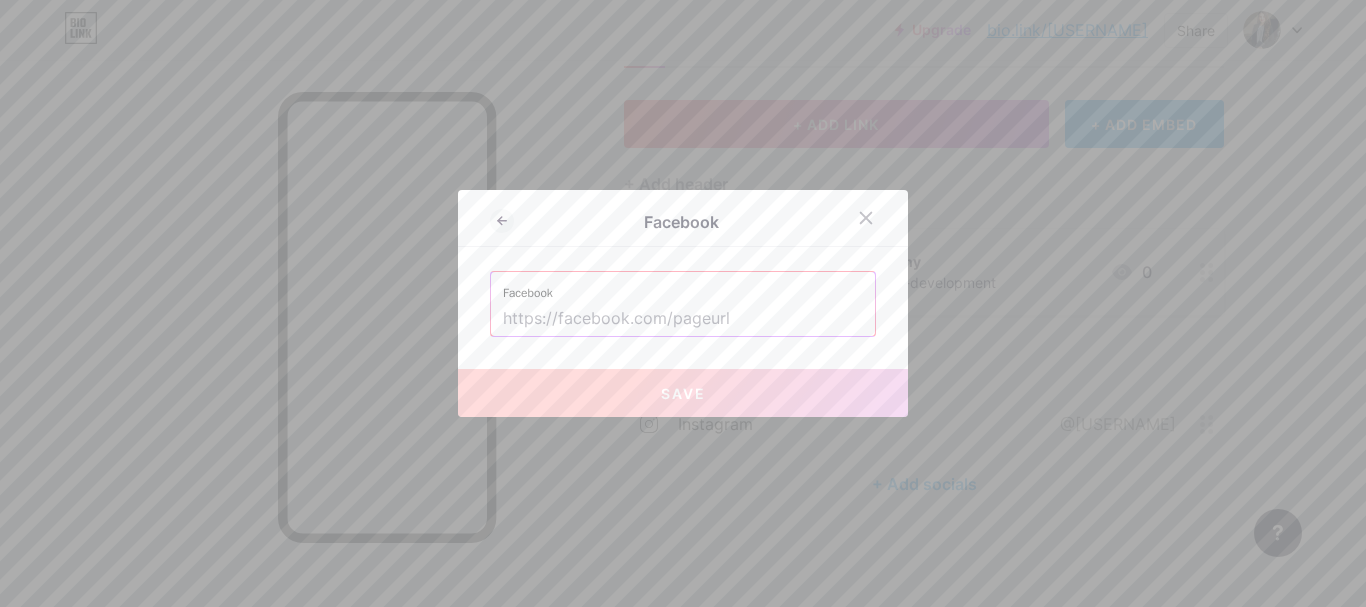 click at bounding box center (683, 319) 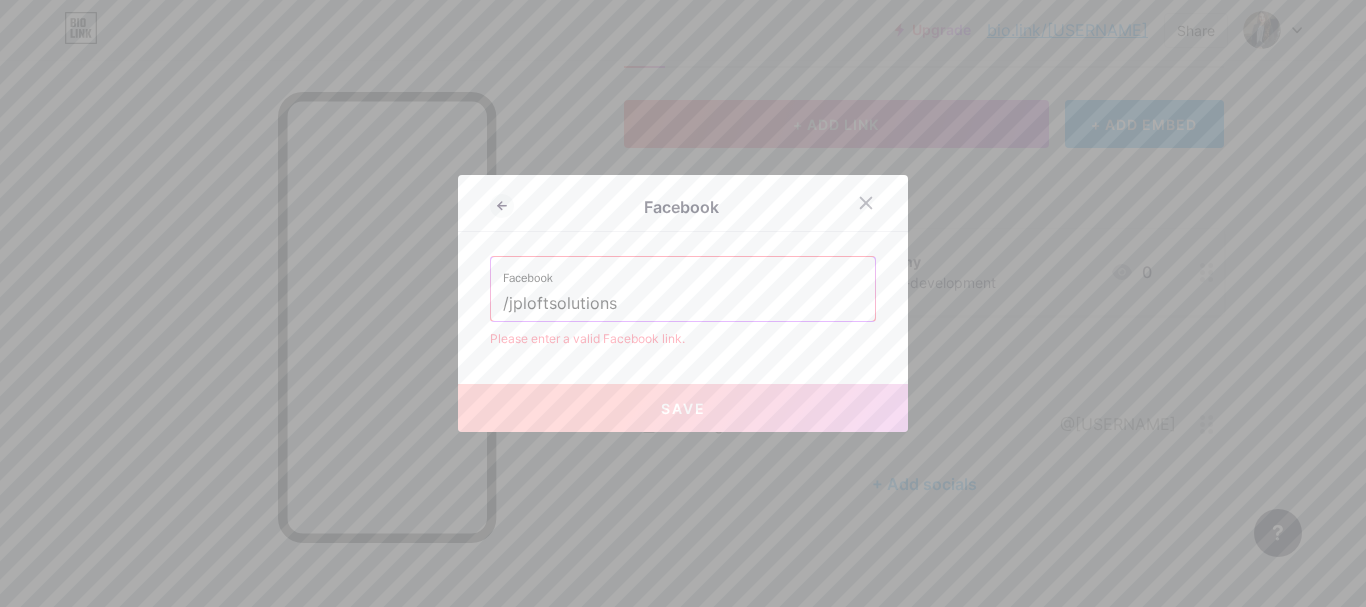 click on "/jploftsolutions" at bounding box center [683, 304] 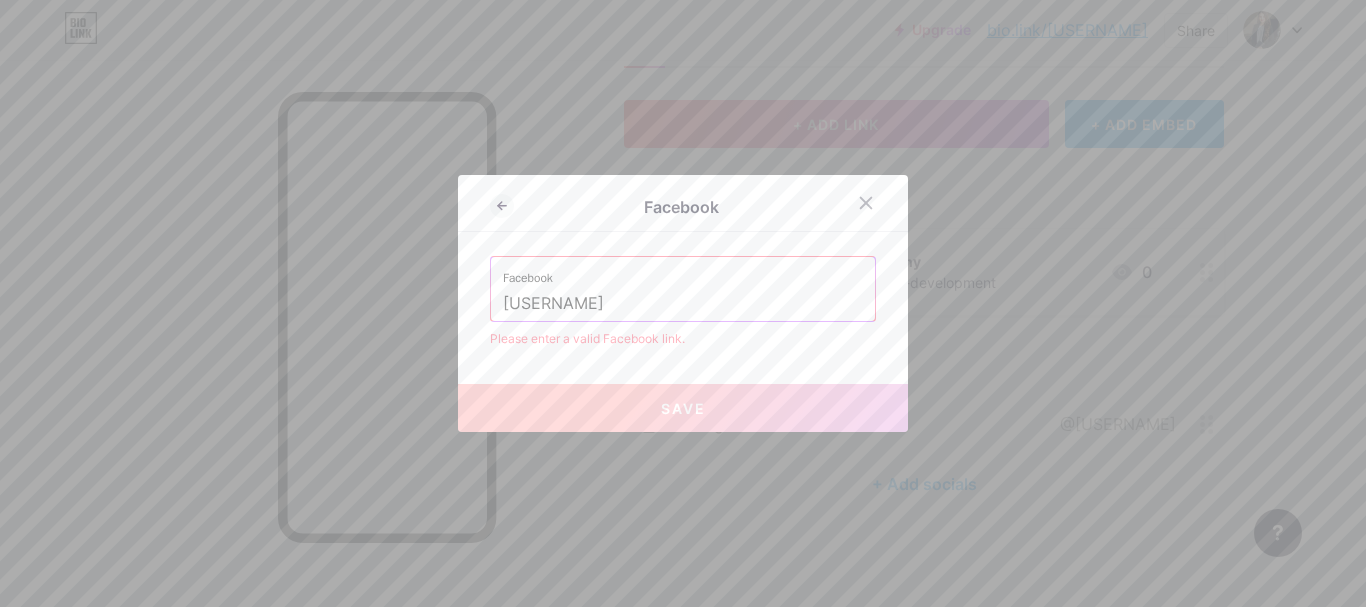 click on "Save" at bounding box center [683, 408] 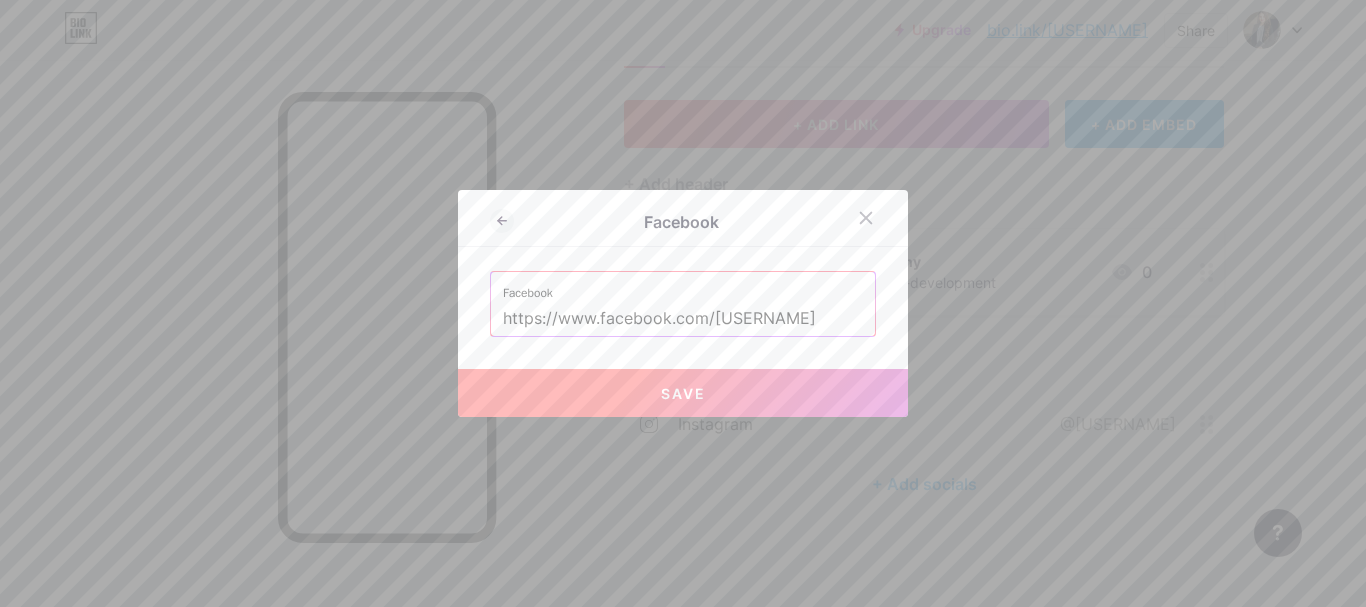 type on "https://www.facebook.com/[USERNAME]" 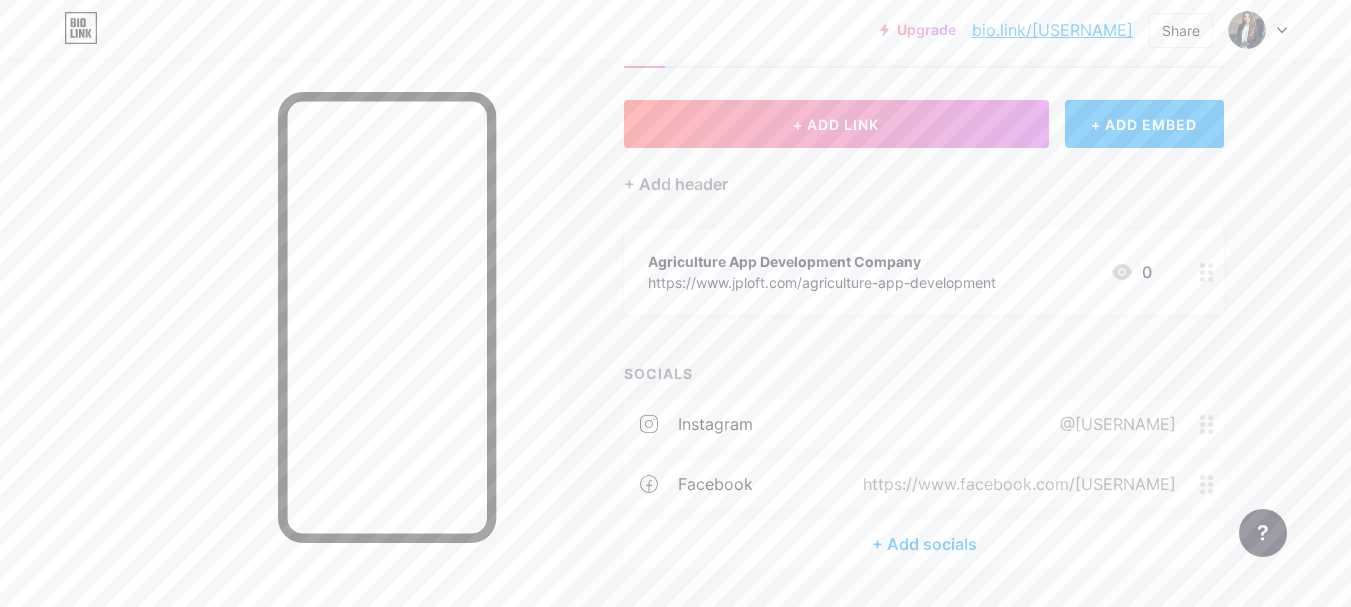click on "@[USERNAME]" at bounding box center (1114, 424) 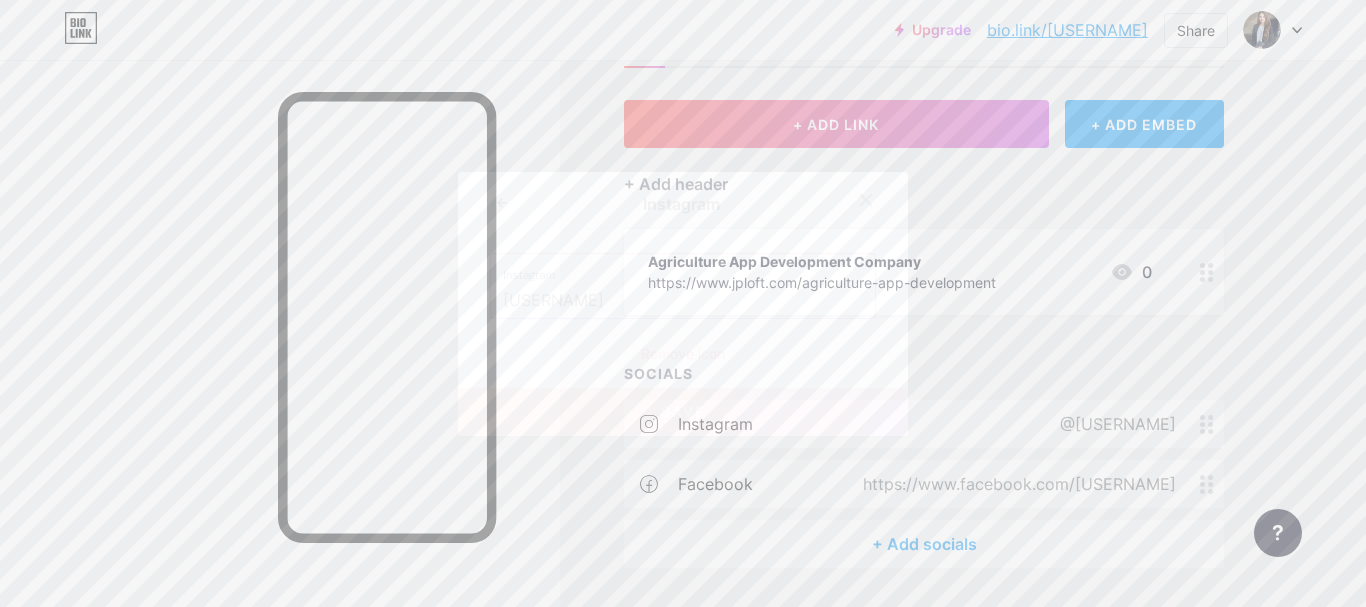 click 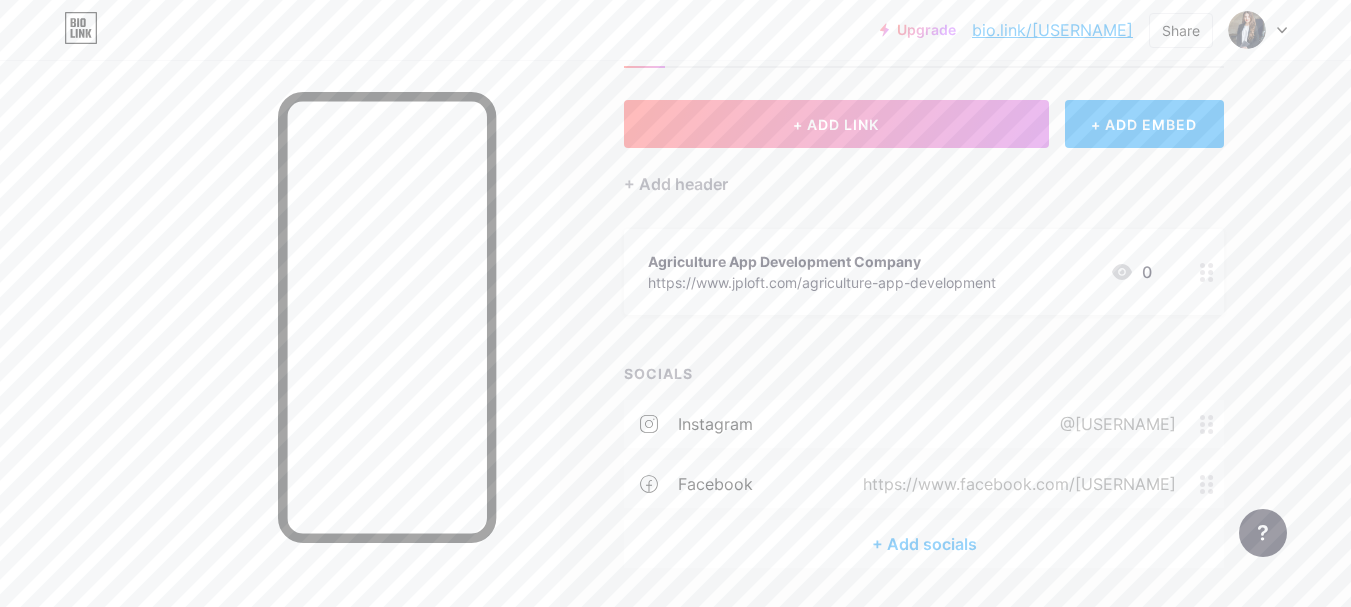 click on "Links
Posts
Design
Subscribers
NEW
Stats
Settings       + ADD LINK     + ADD EMBED
+ Add header
Agriculture App Development Company
https://www.jploft.com/agriculture-app-development
0
SOCIALS
instagram
@[USERNAME]
facebook
https://www.facebook.com/jploftsolutions               + Add socials                       Feature requests             Help center         Contact support" at bounding box center [654, 321] 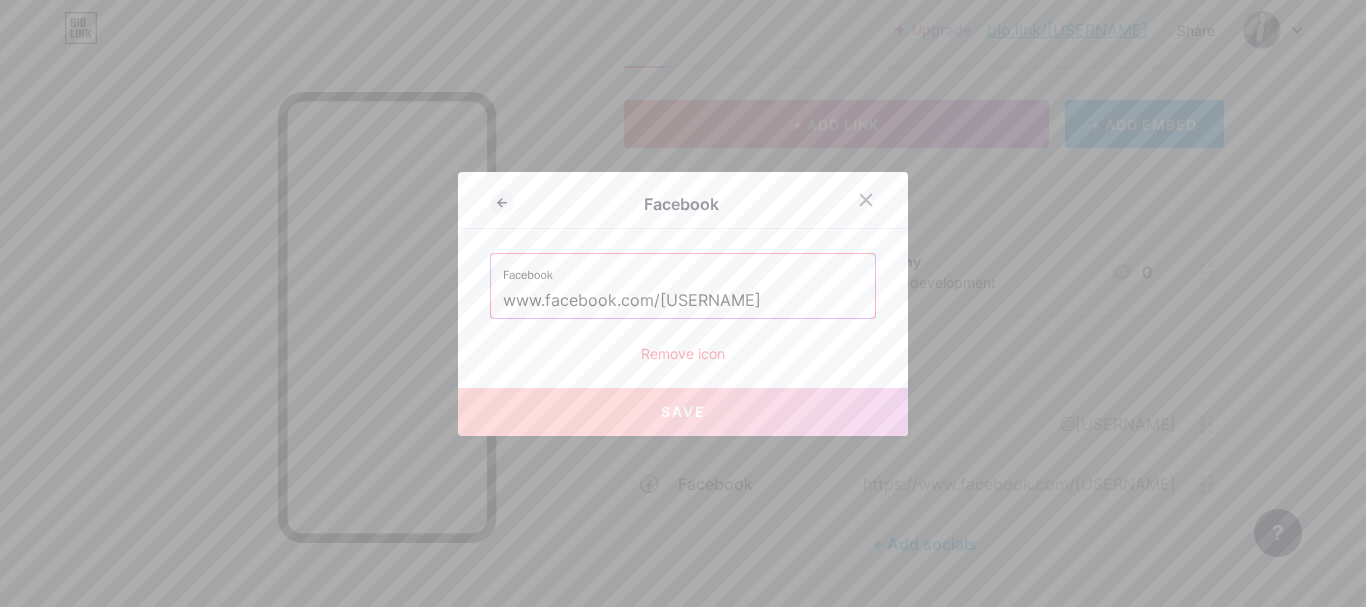 click on "Remove icon" at bounding box center (683, 353) 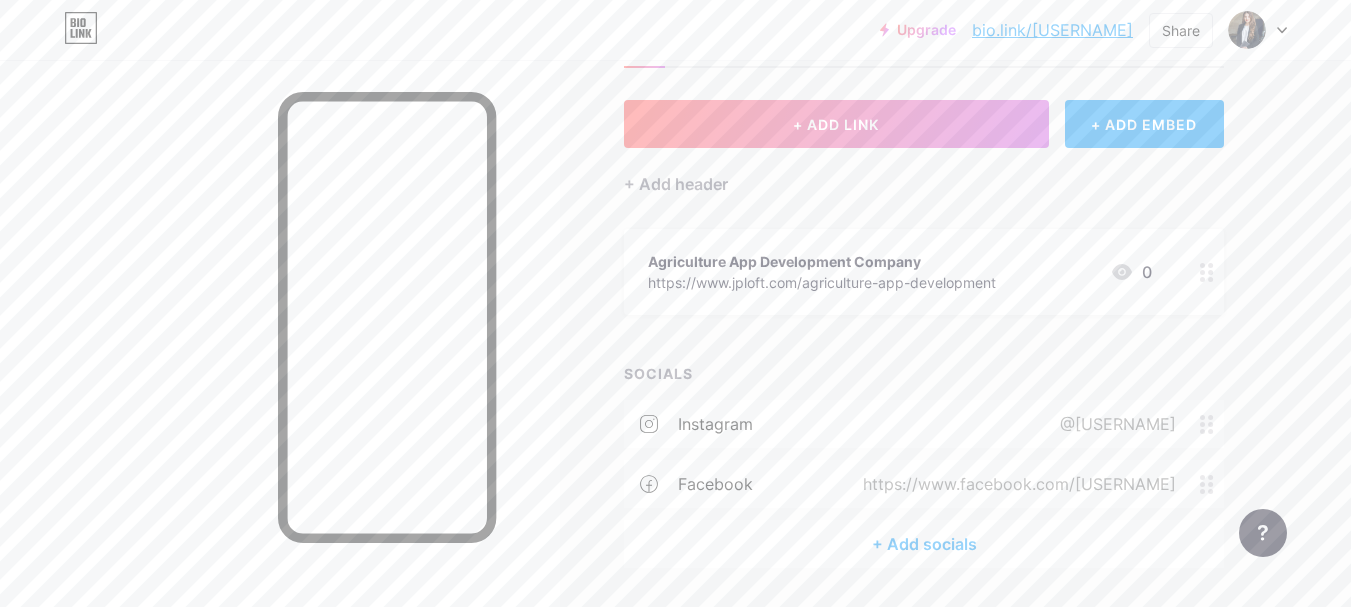 click on "Confirm" at bounding box center (788, 368) 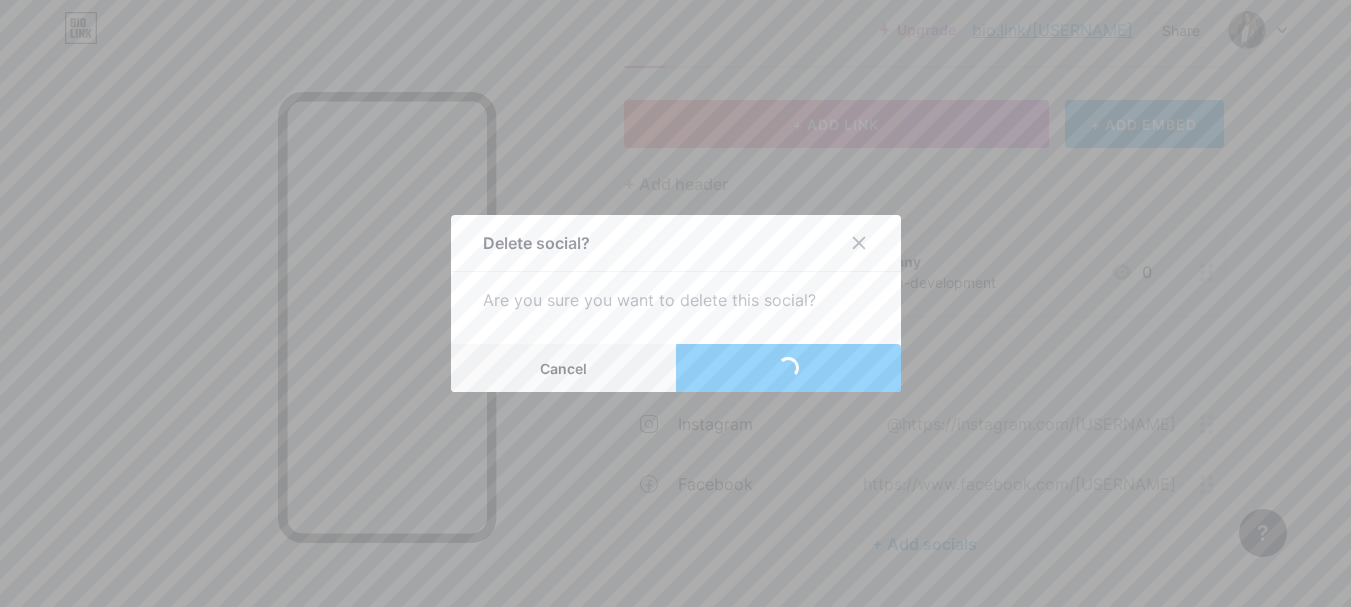 click at bounding box center (787, 367) 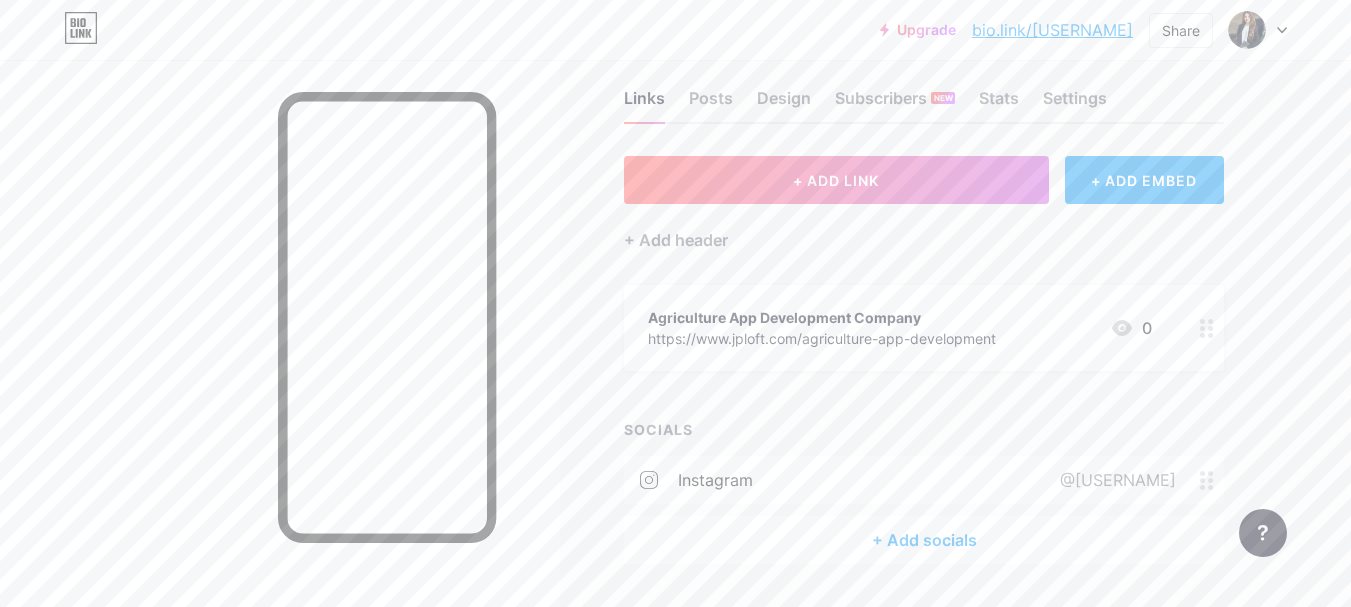 scroll, scrollTop: 0, scrollLeft: 0, axis: both 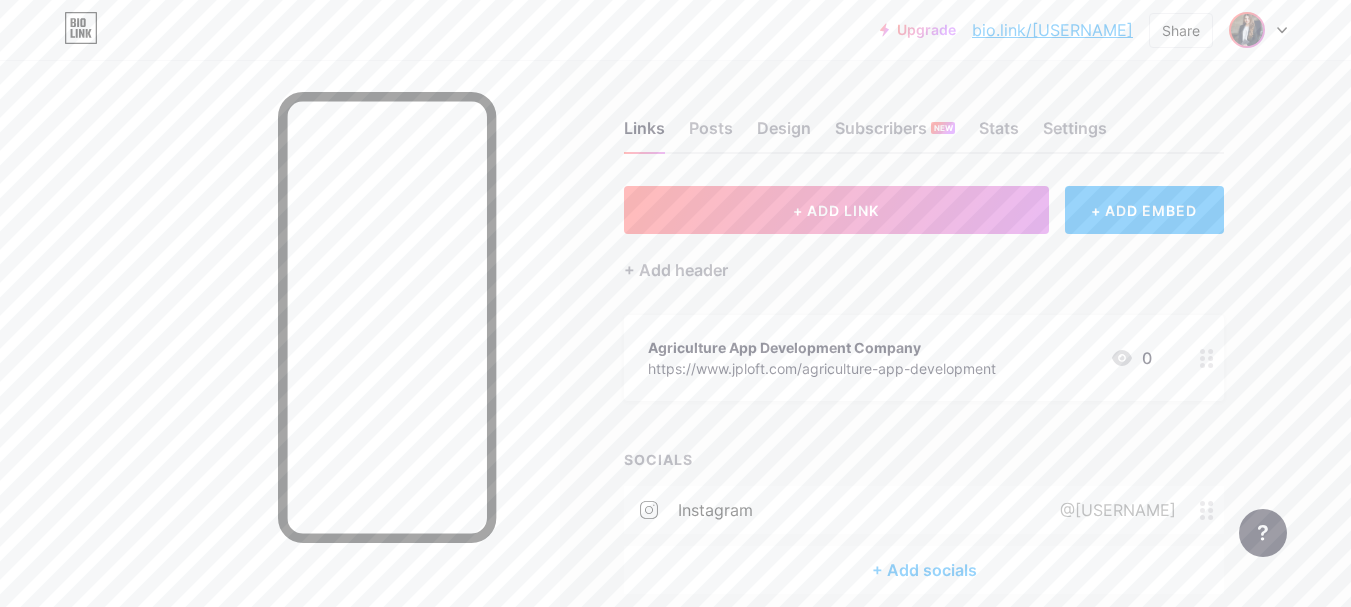 click at bounding box center [1247, 30] 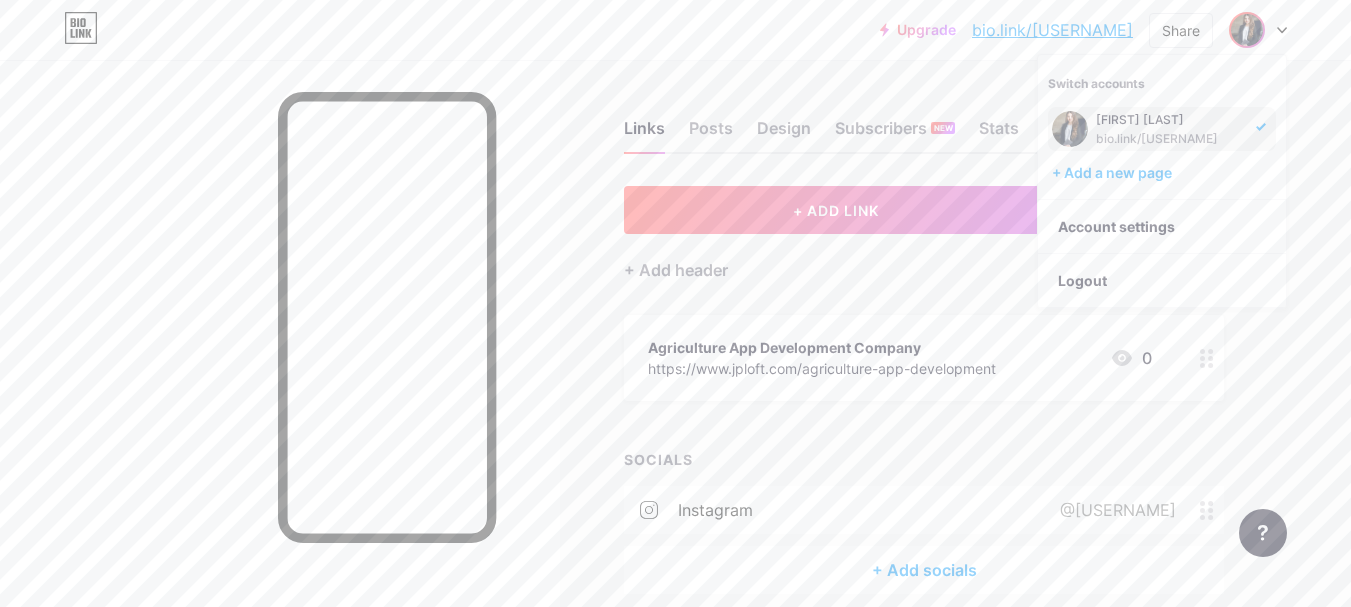 click on "[FIRST] [LAST]" at bounding box center (1170, 120) 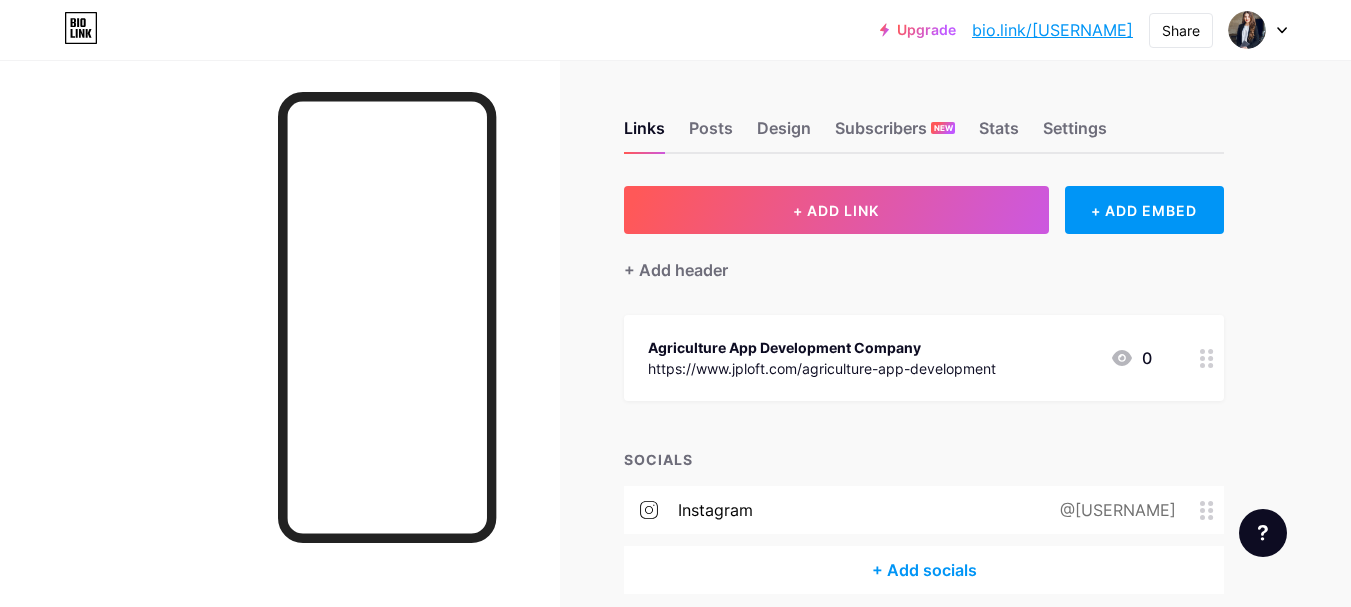 scroll, scrollTop: 0, scrollLeft: 0, axis: both 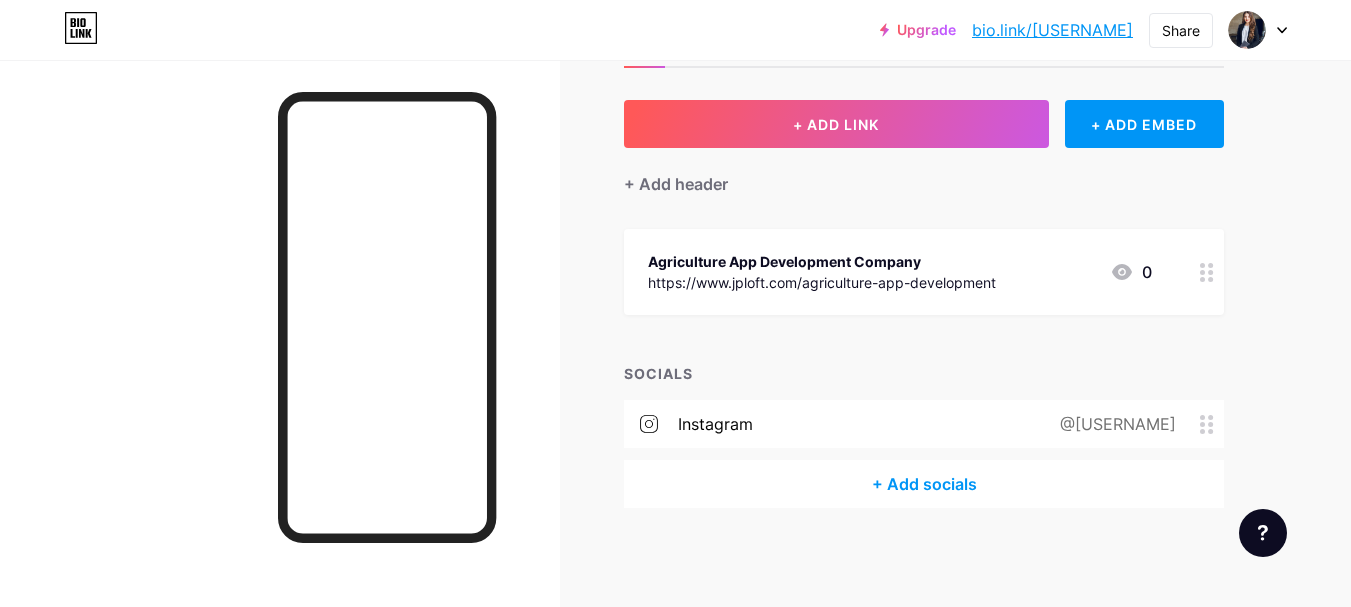 click on "+ Add socials" at bounding box center [924, 484] 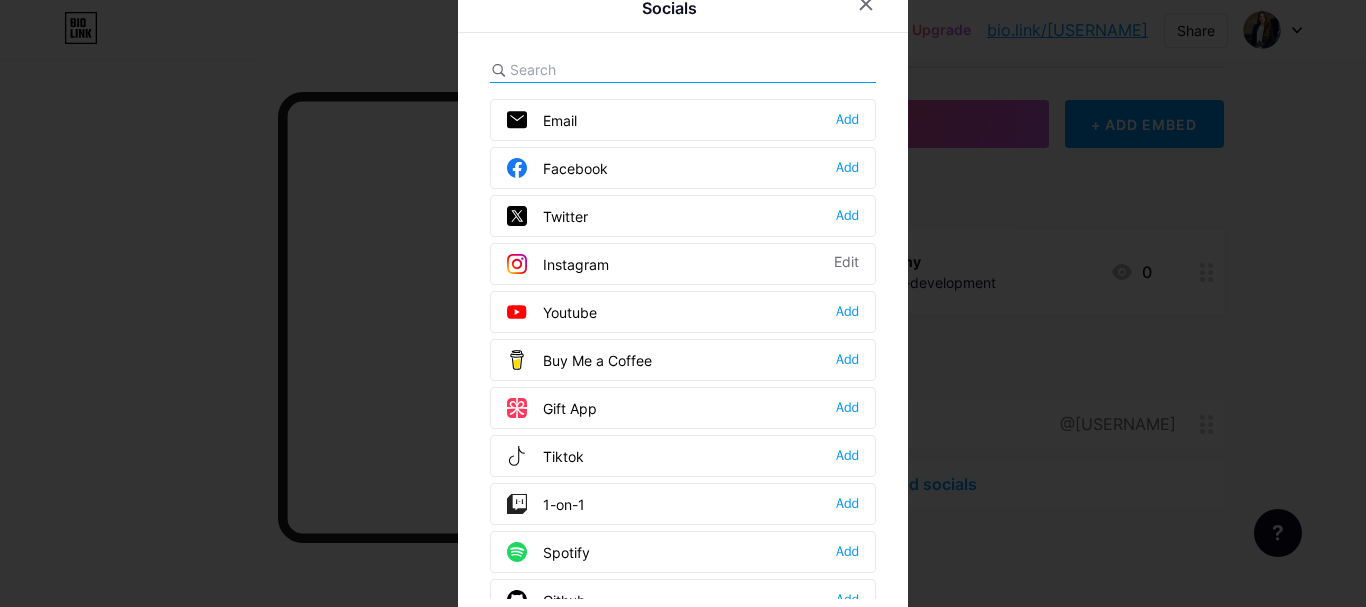 click on "Add" at bounding box center (847, 168) 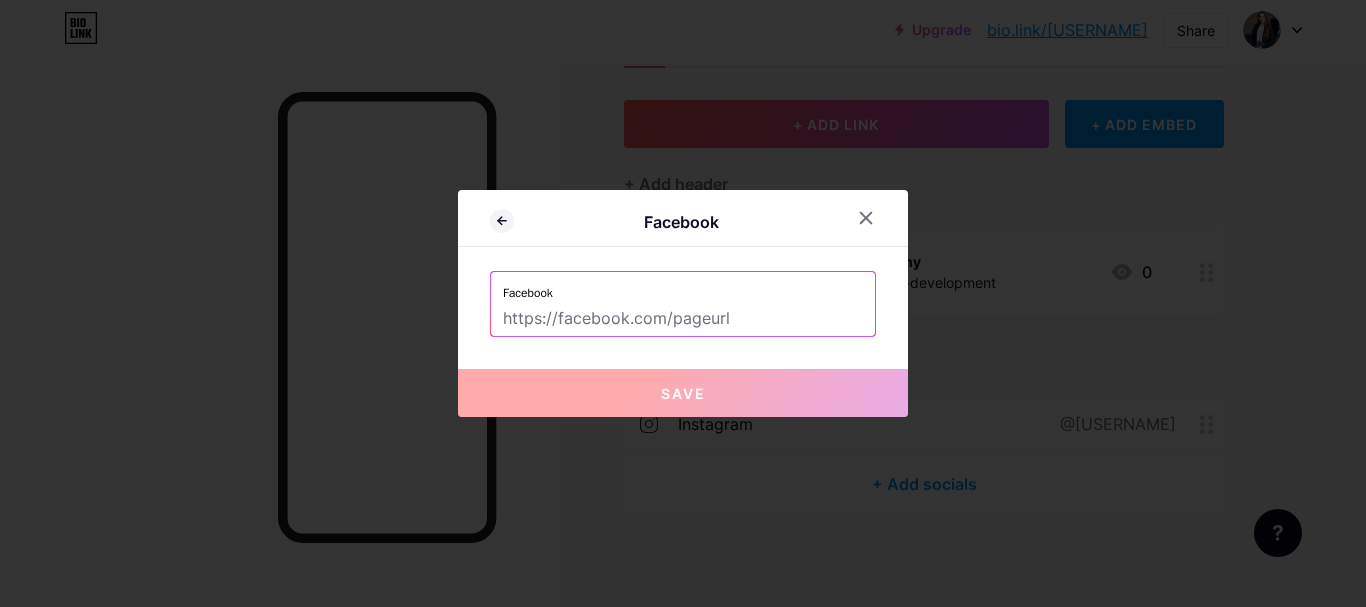 click at bounding box center (683, 319) 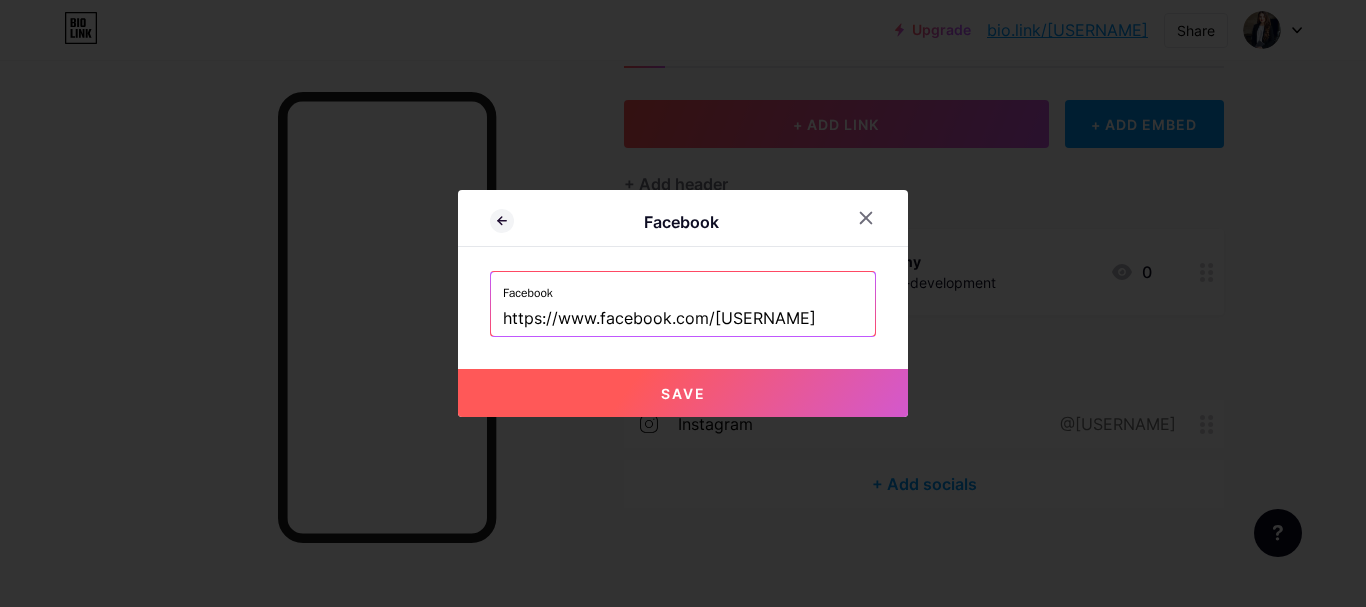 type on "https://www.facebook.com/[USERNAME]" 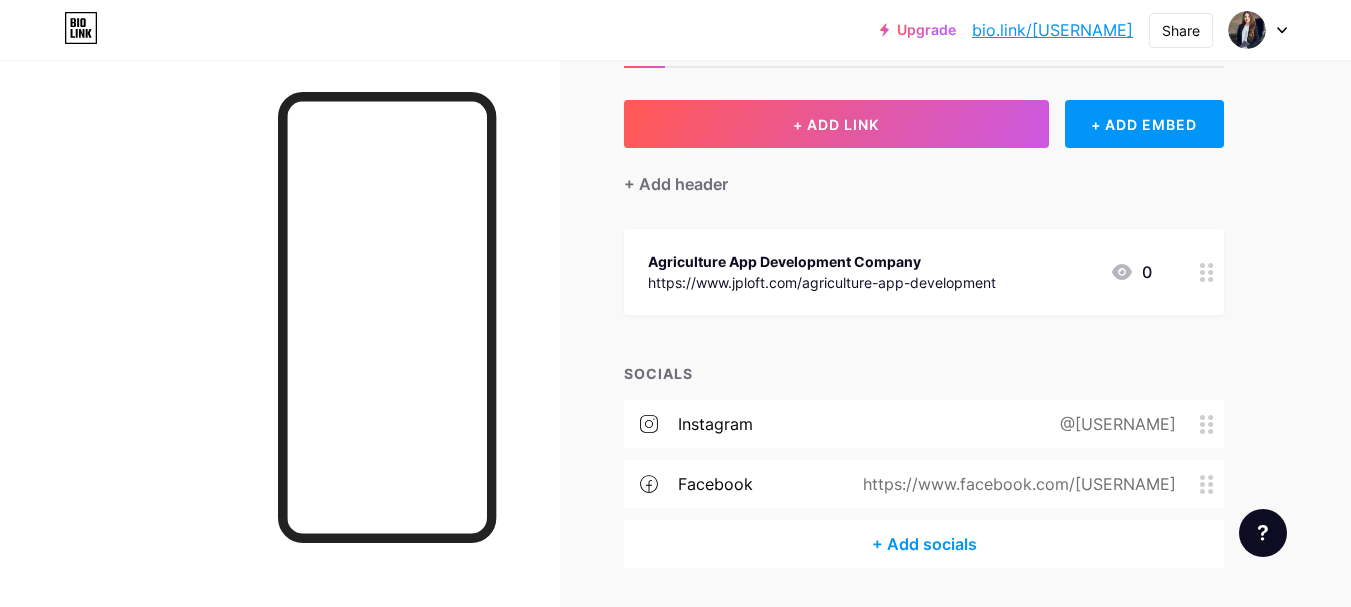 click on "+ Add socials" at bounding box center (924, 544) 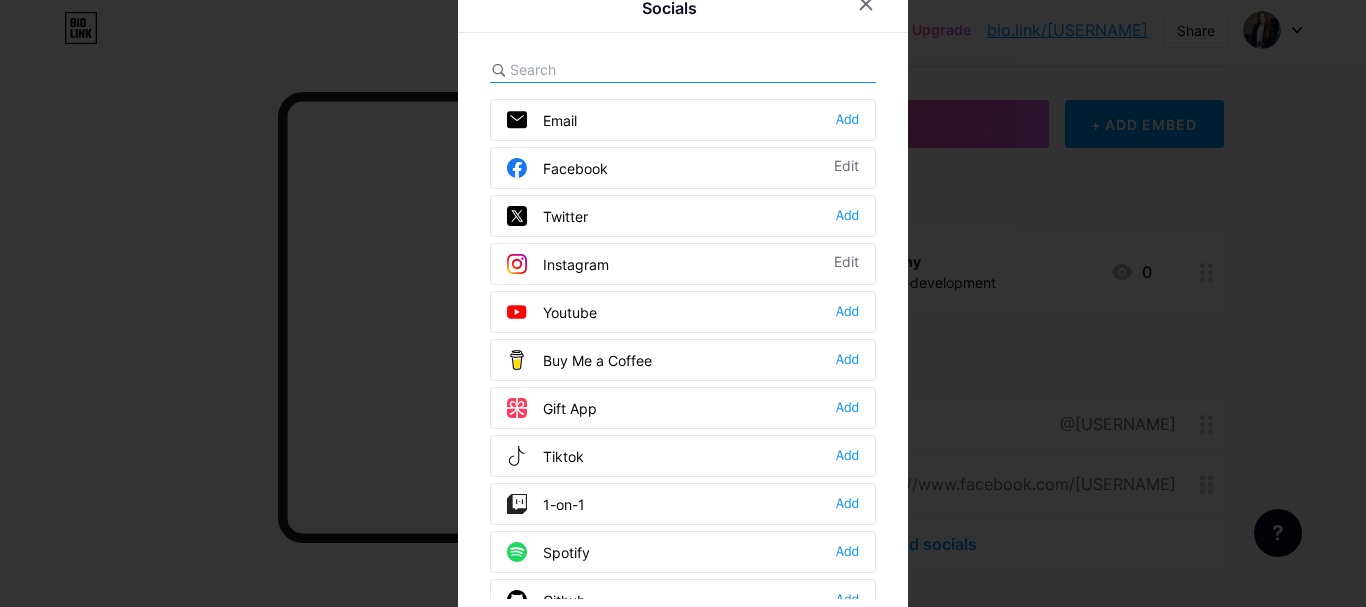 click on "Twitter
Add" at bounding box center [683, 216] 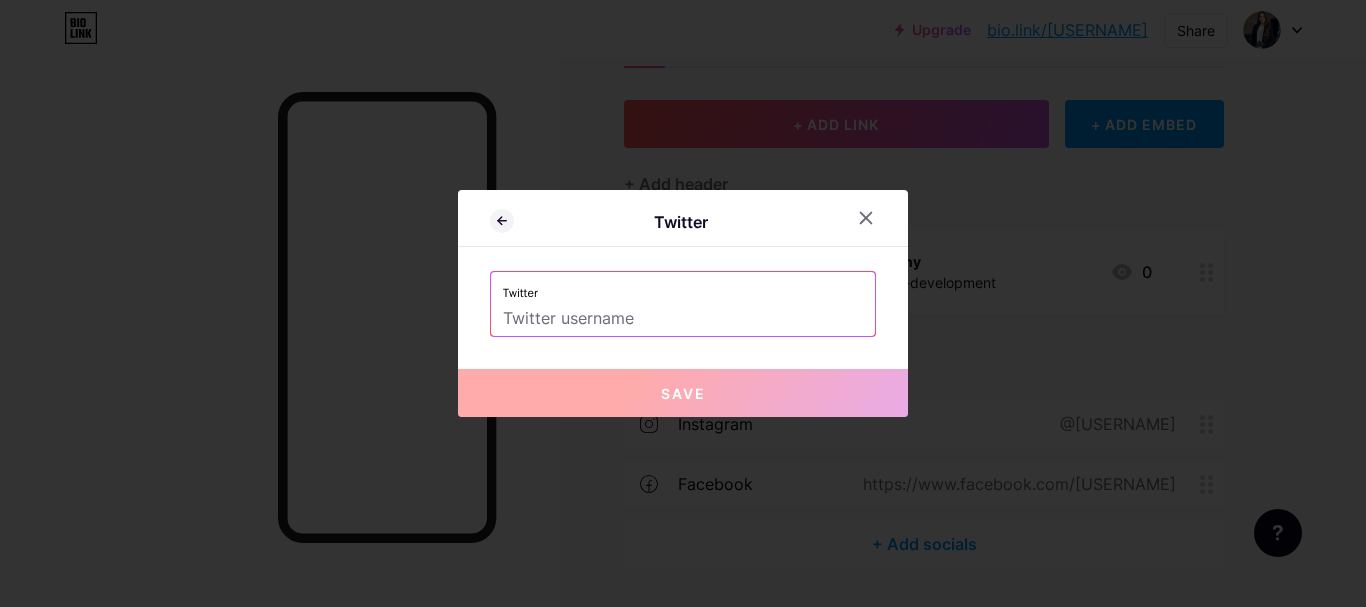 click at bounding box center (683, 319) 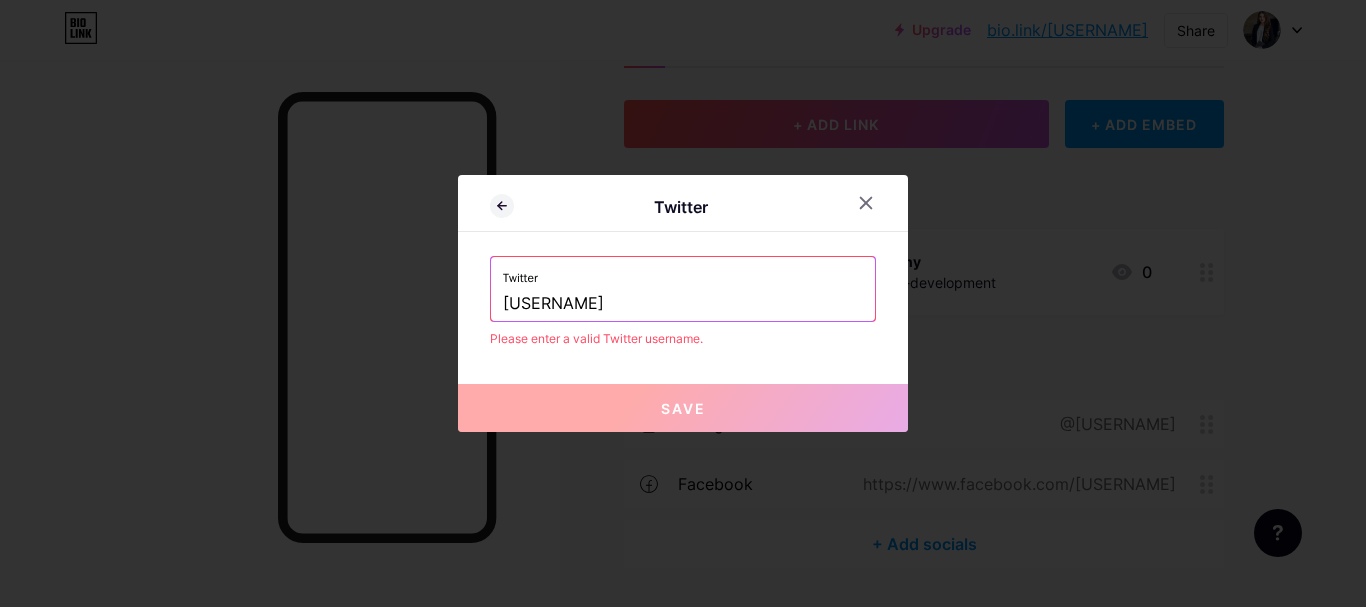 click on "Twitter   jploftsolutions" at bounding box center (683, 289) 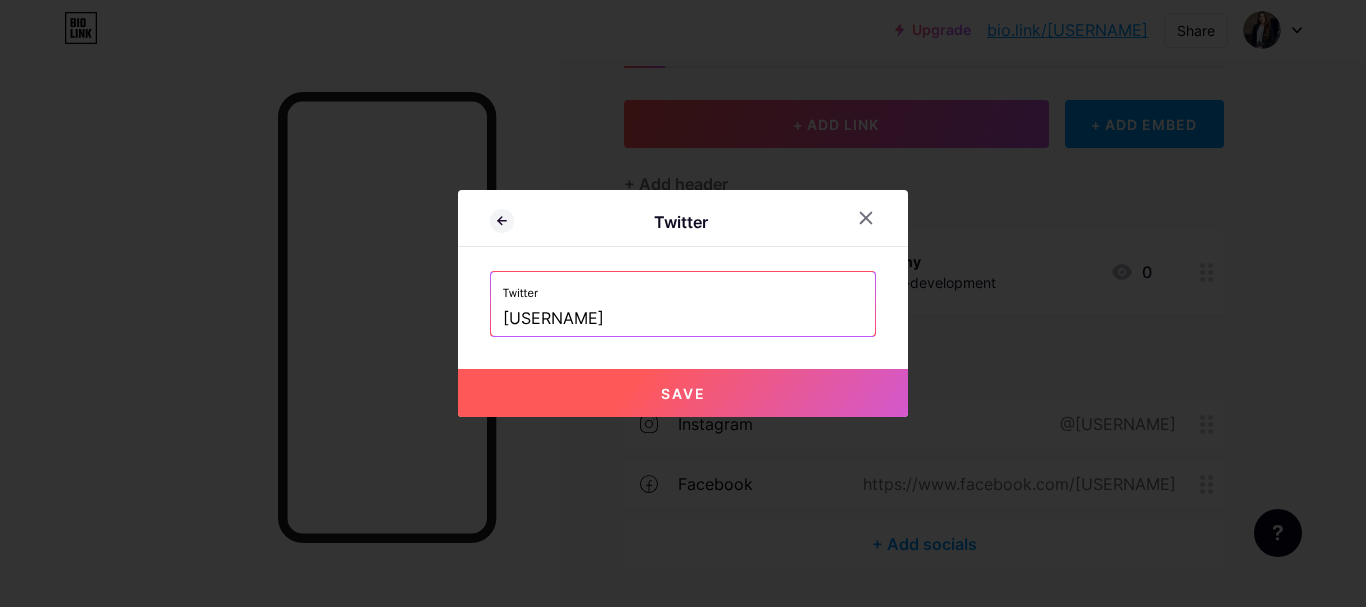 click on "Save" at bounding box center (683, 393) 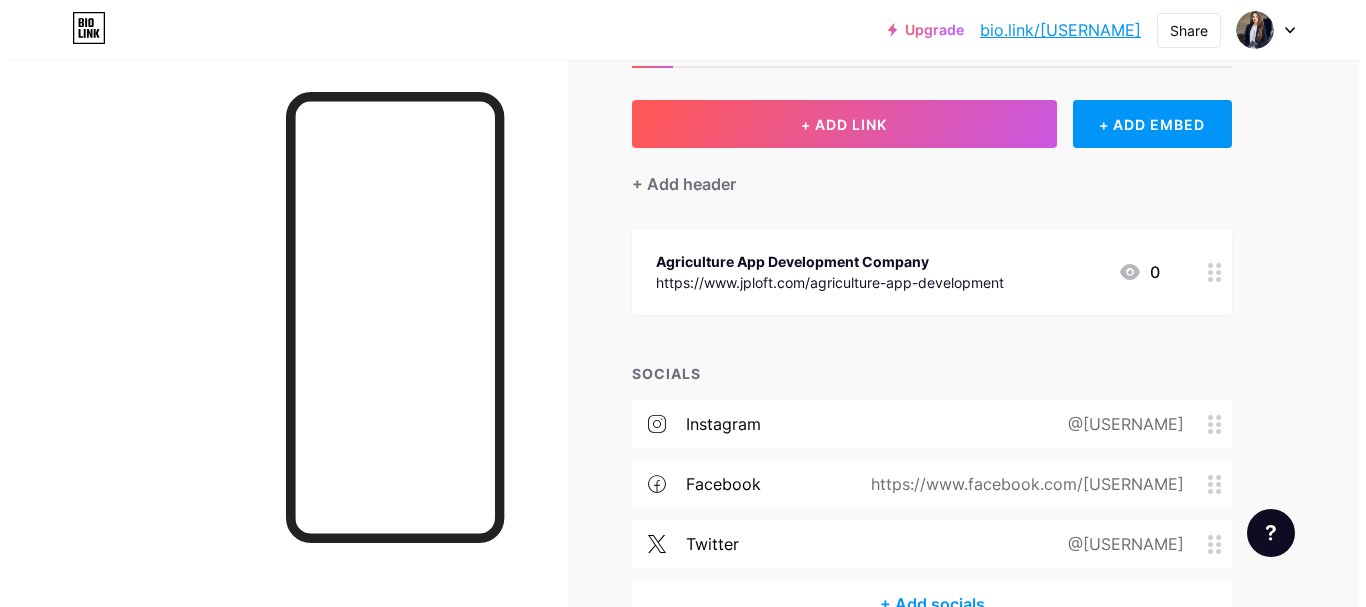 scroll, scrollTop: 206, scrollLeft: 0, axis: vertical 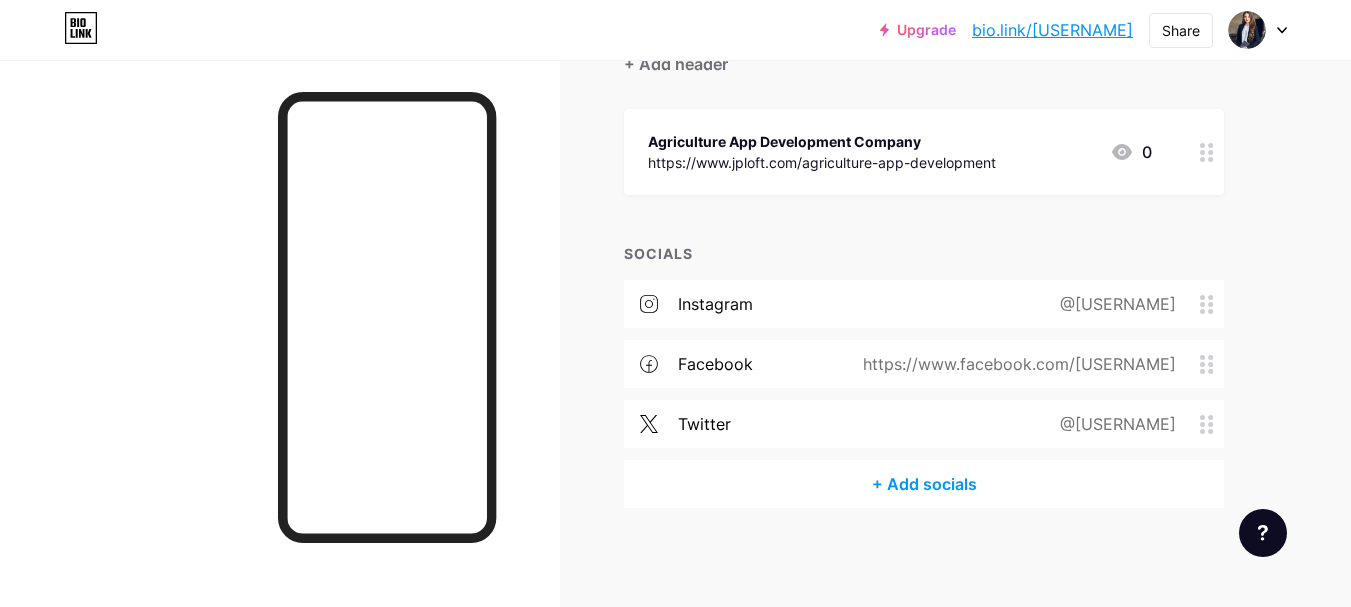 click on "+ Add socials" at bounding box center (924, 484) 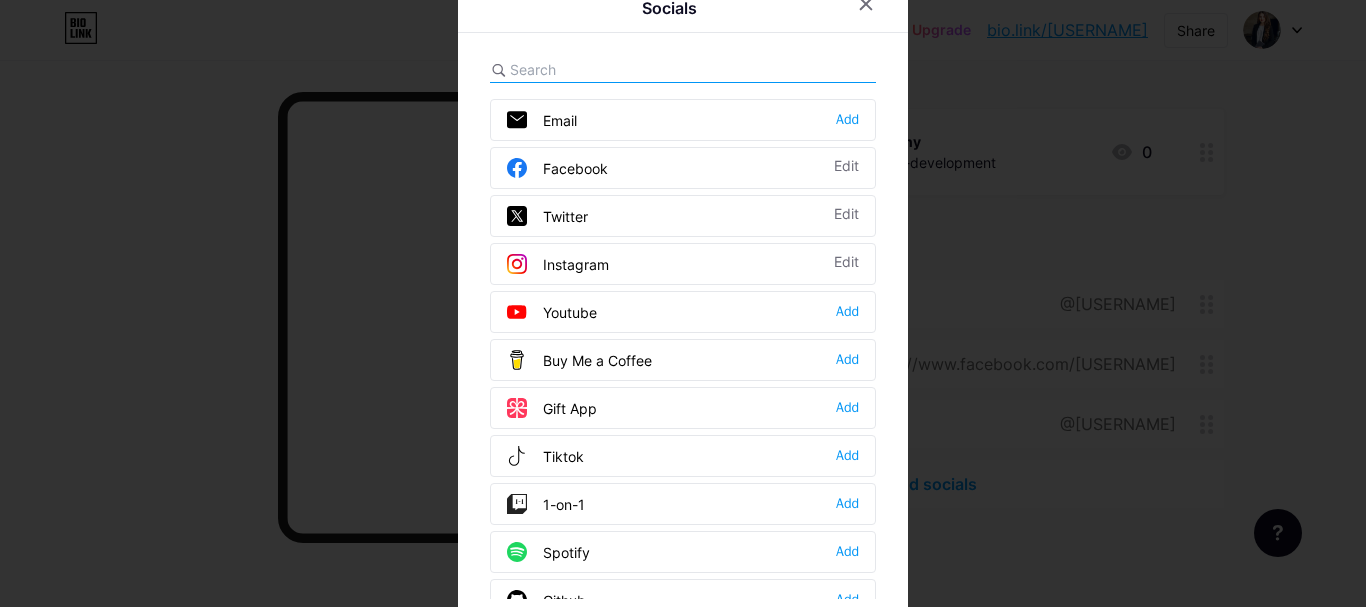 click on "Youtube
Add" at bounding box center (683, 312) 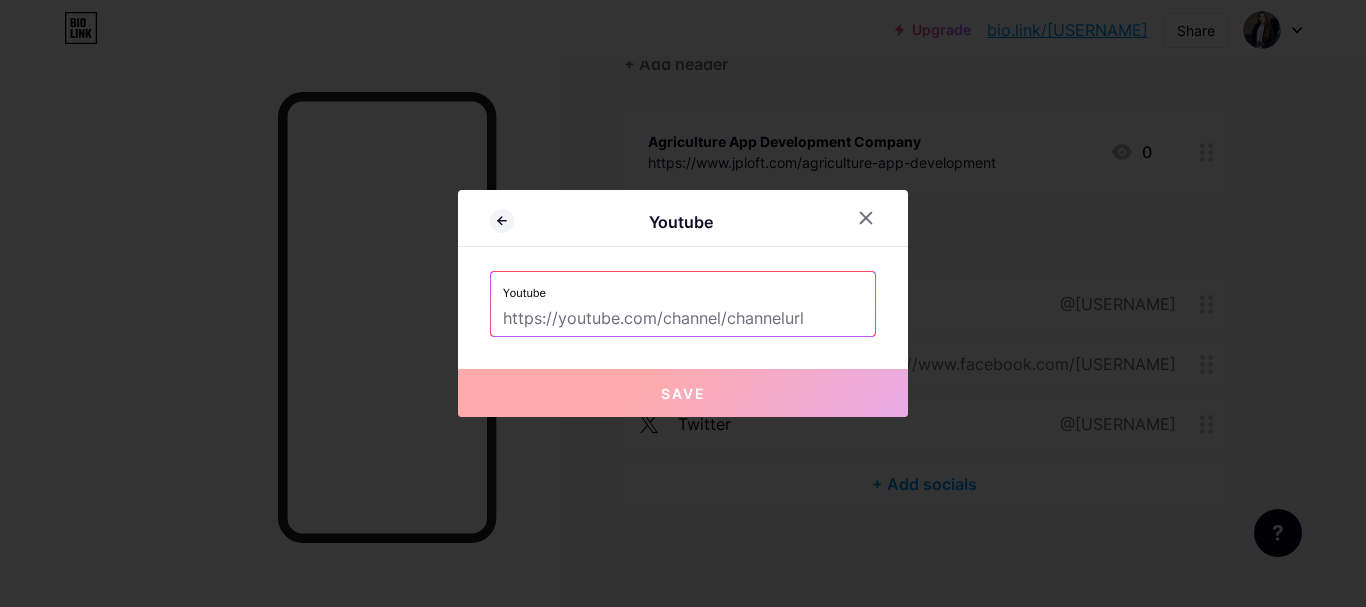 click at bounding box center [683, 319] 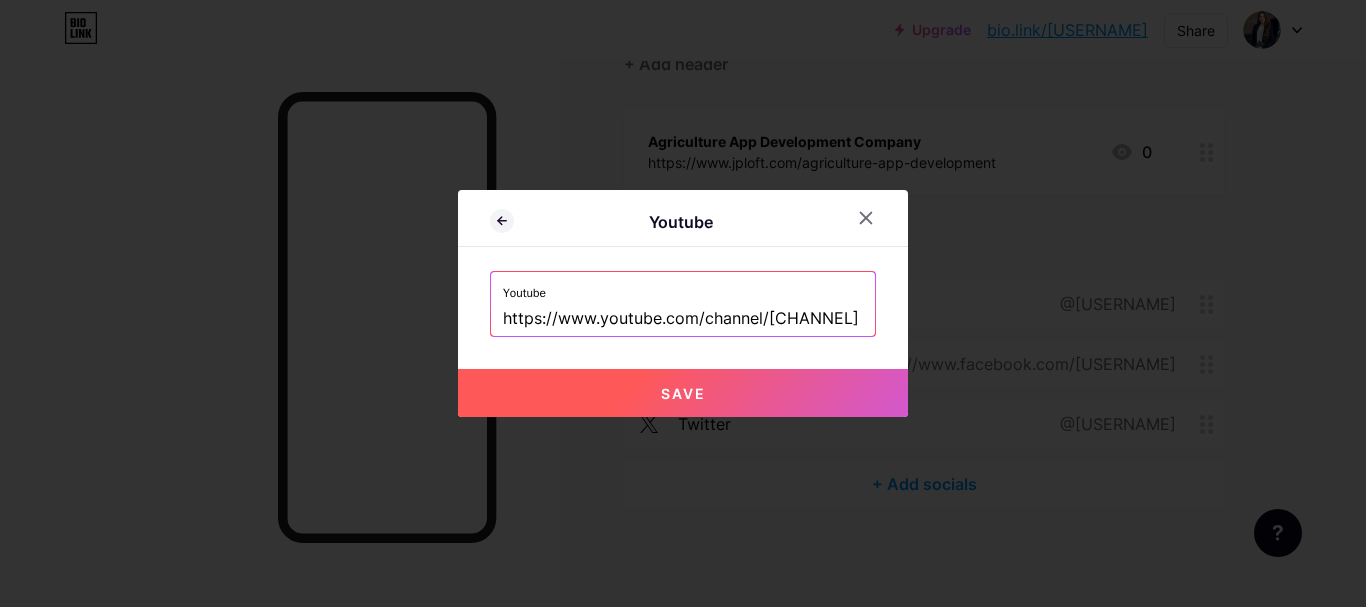 scroll, scrollTop: 0, scrollLeft: 145, axis: horizontal 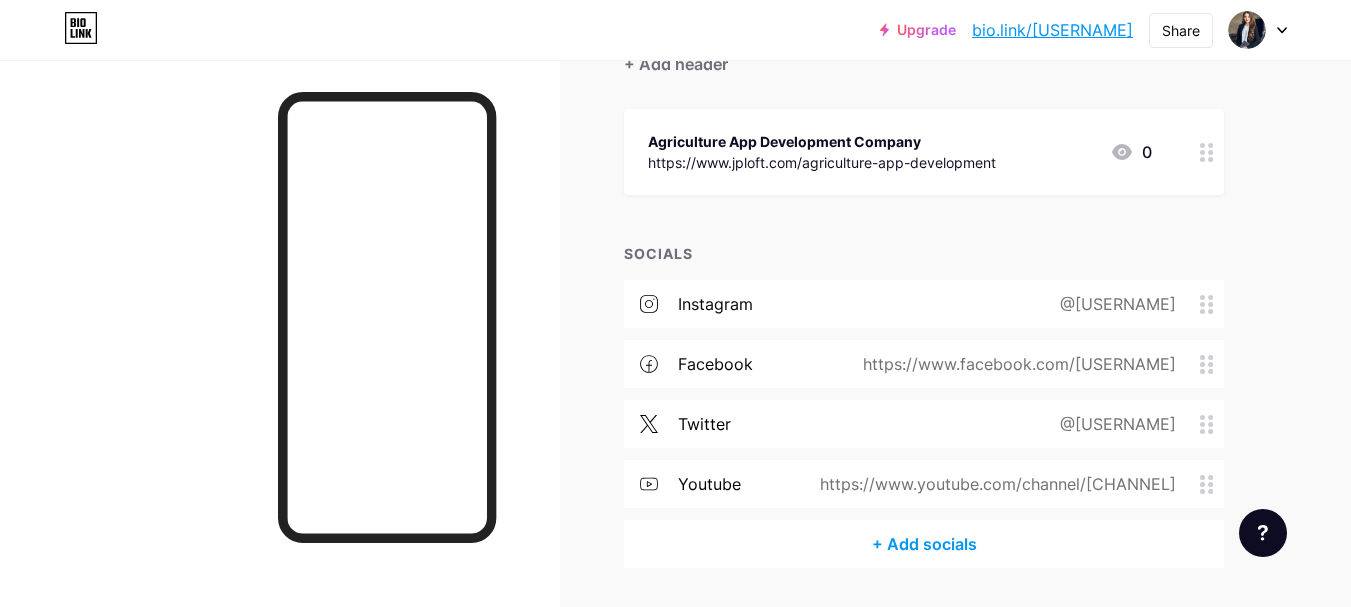 click on "bio.link/[USERNAME]" at bounding box center [1052, 30] 